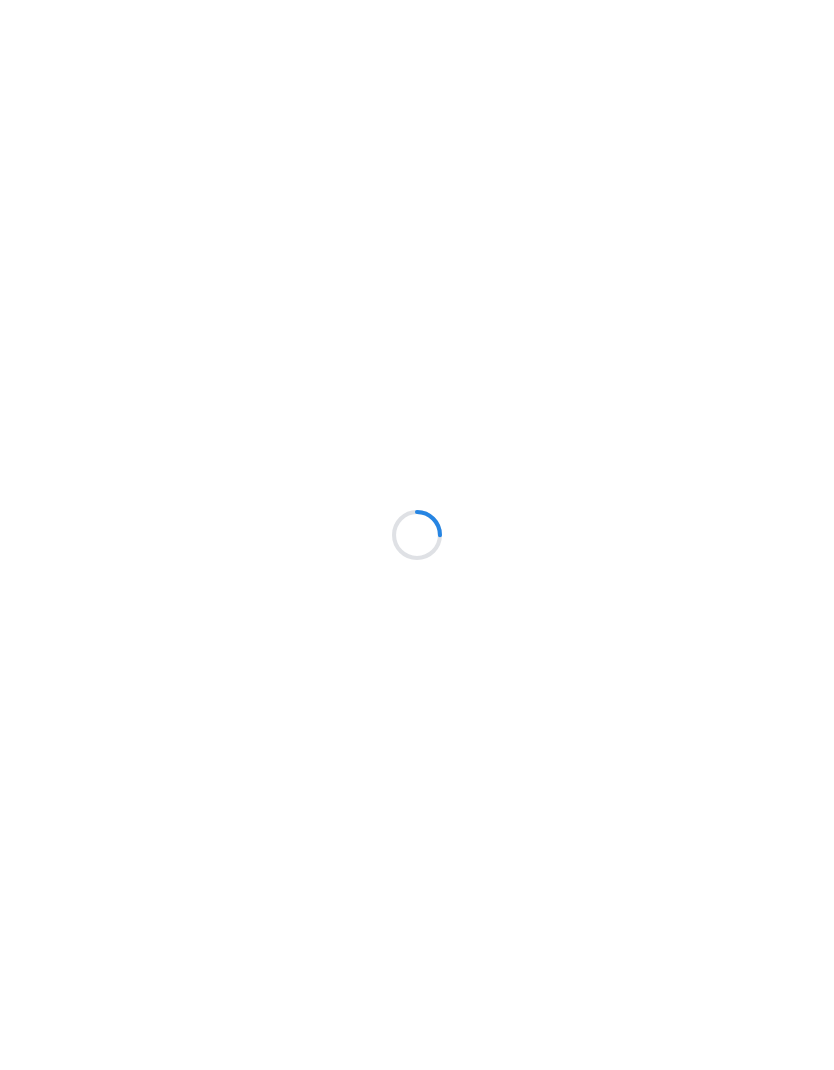 scroll, scrollTop: 0, scrollLeft: 0, axis: both 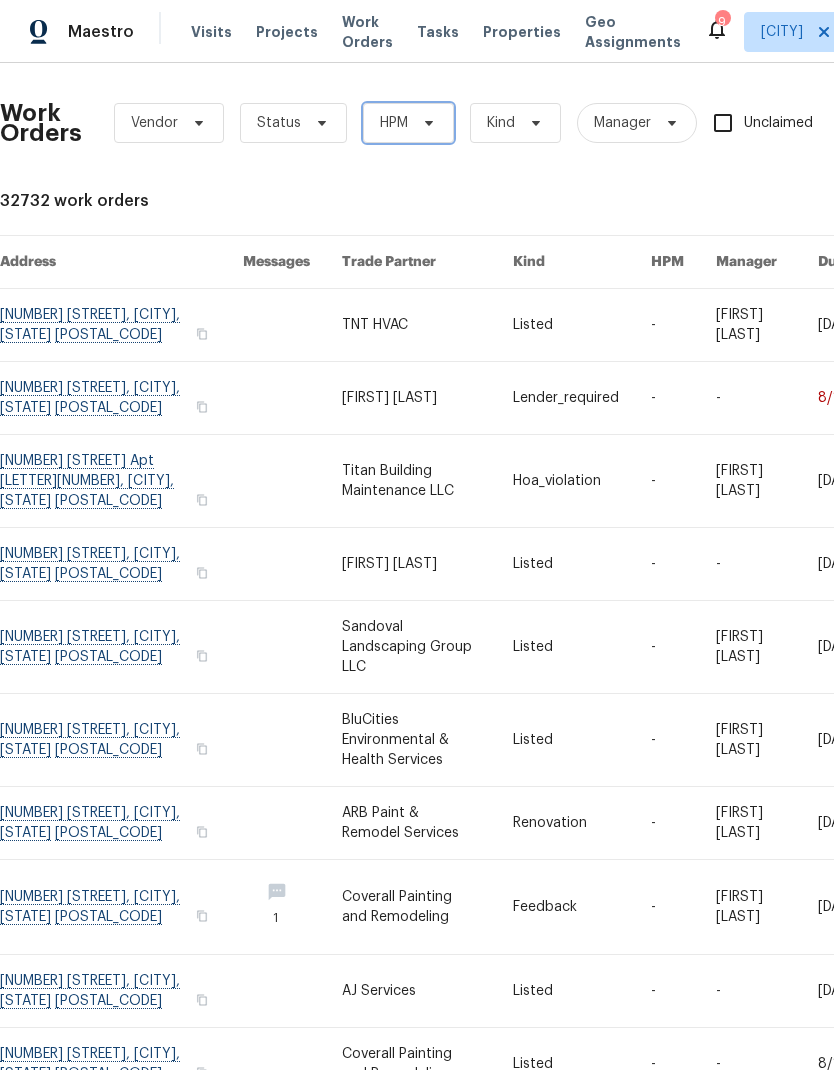 click on "HPM" at bounding box center [408, 123] 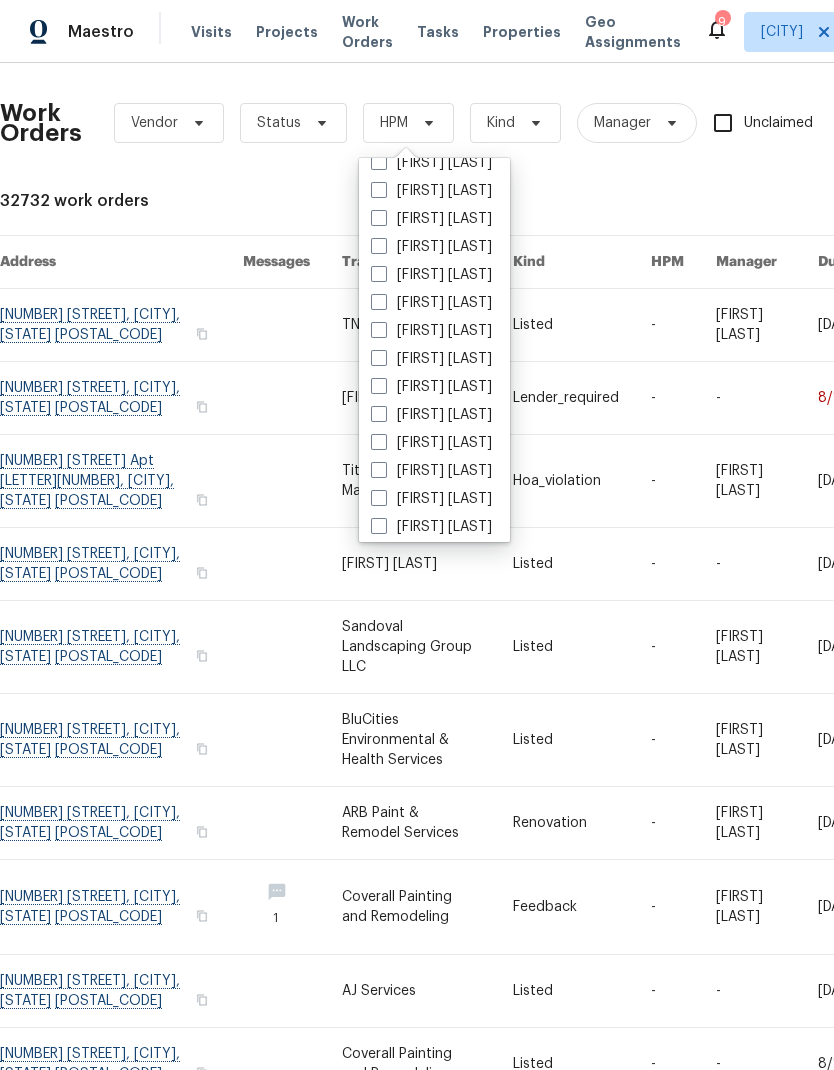 scroll, scrollTop: 76, scrollLeft: 0, axis: vertical 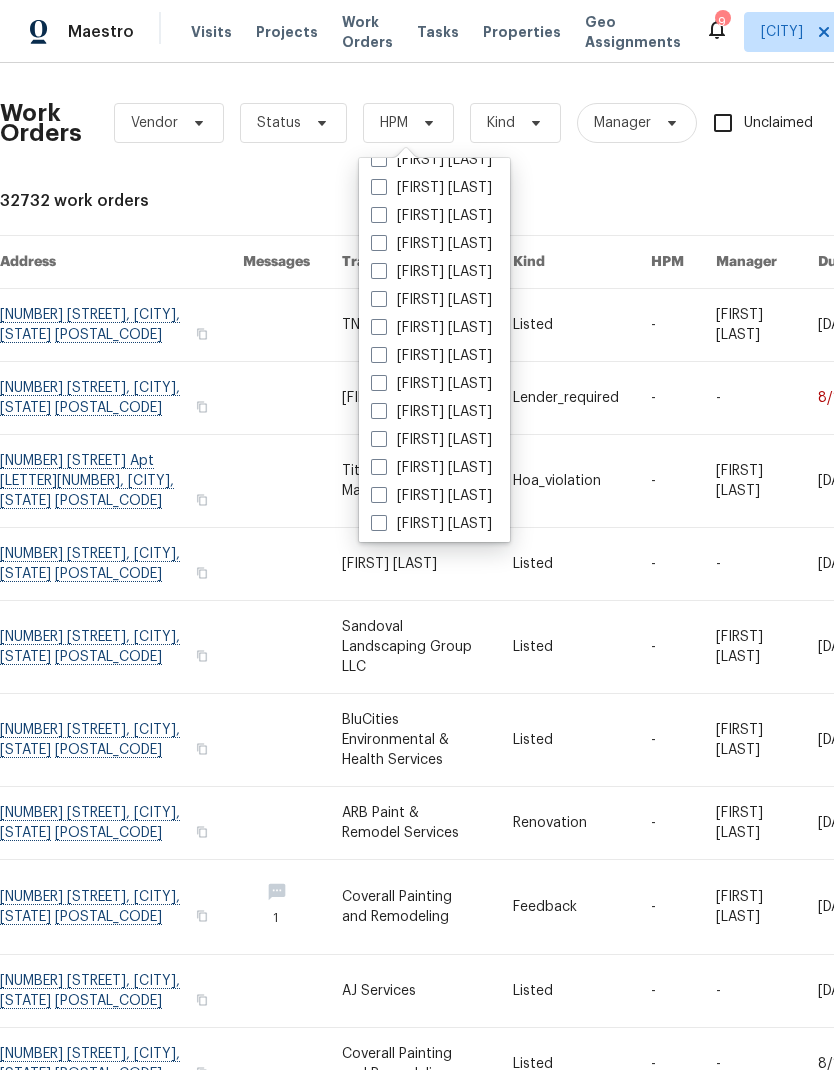 click on "[FIRST] [LAST]" at bounding box center (431, 468) 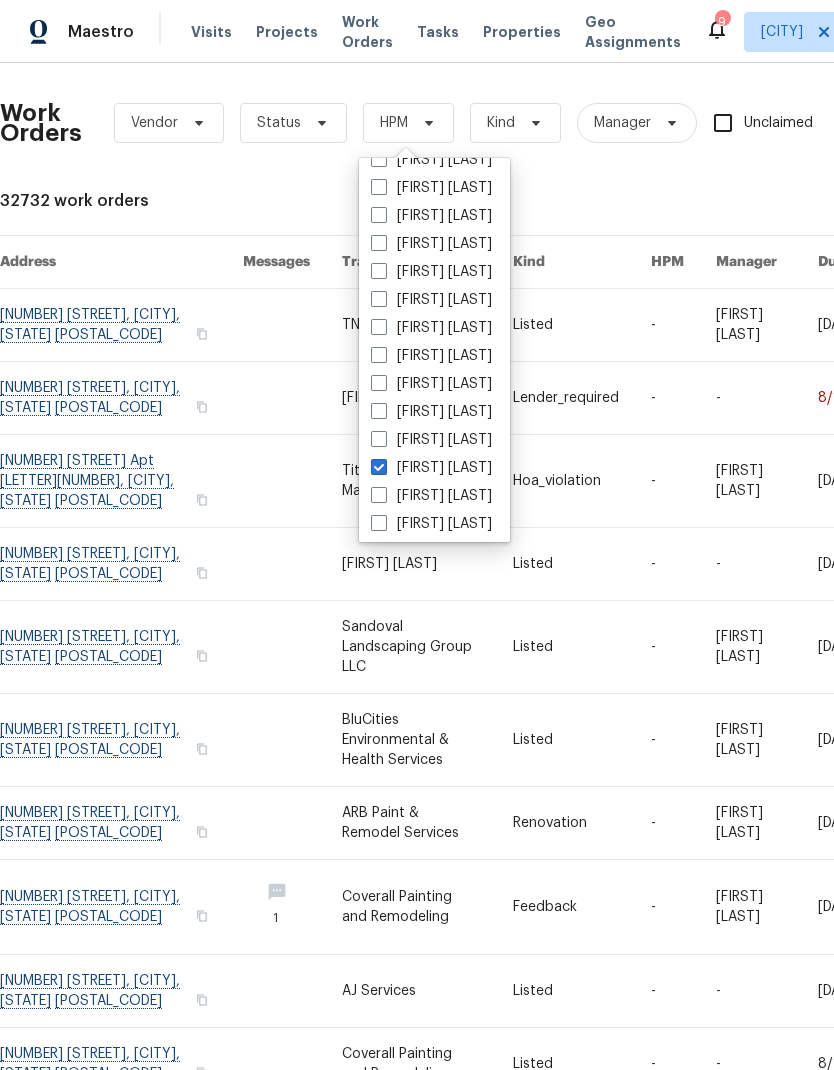 checkbox on "true" 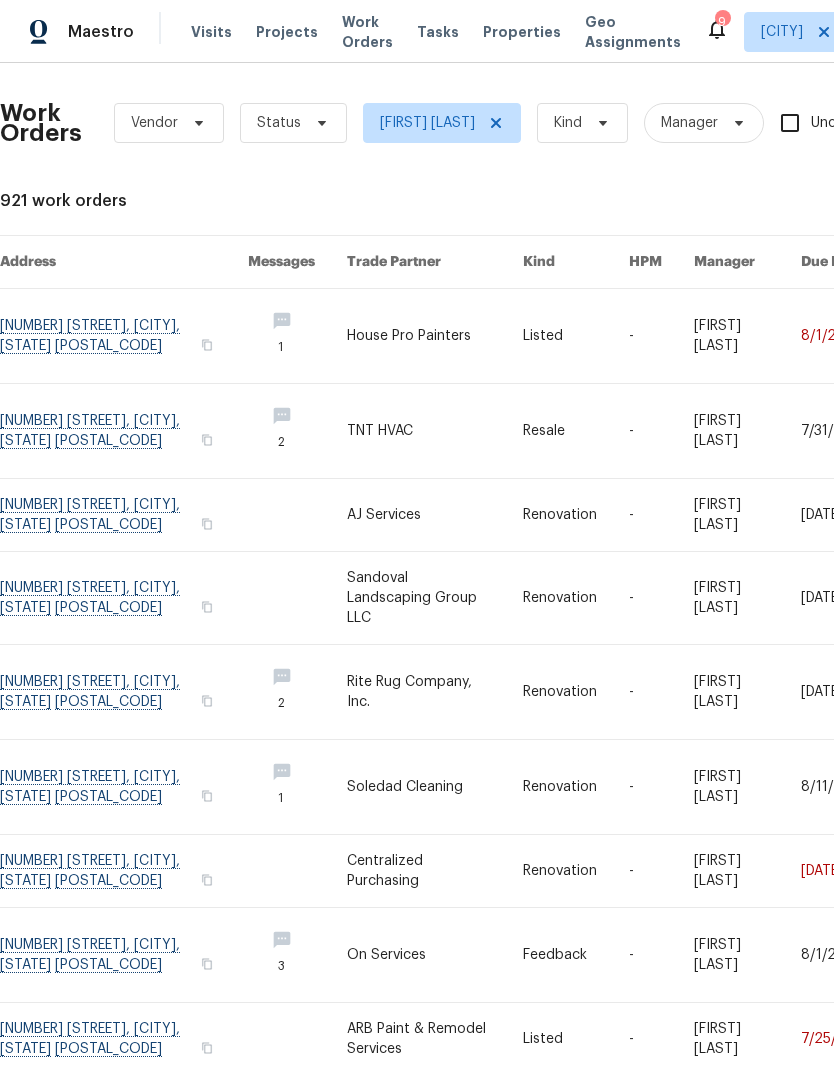 scroll, scrollTop: 0, scrollLeft: 0, axis: both 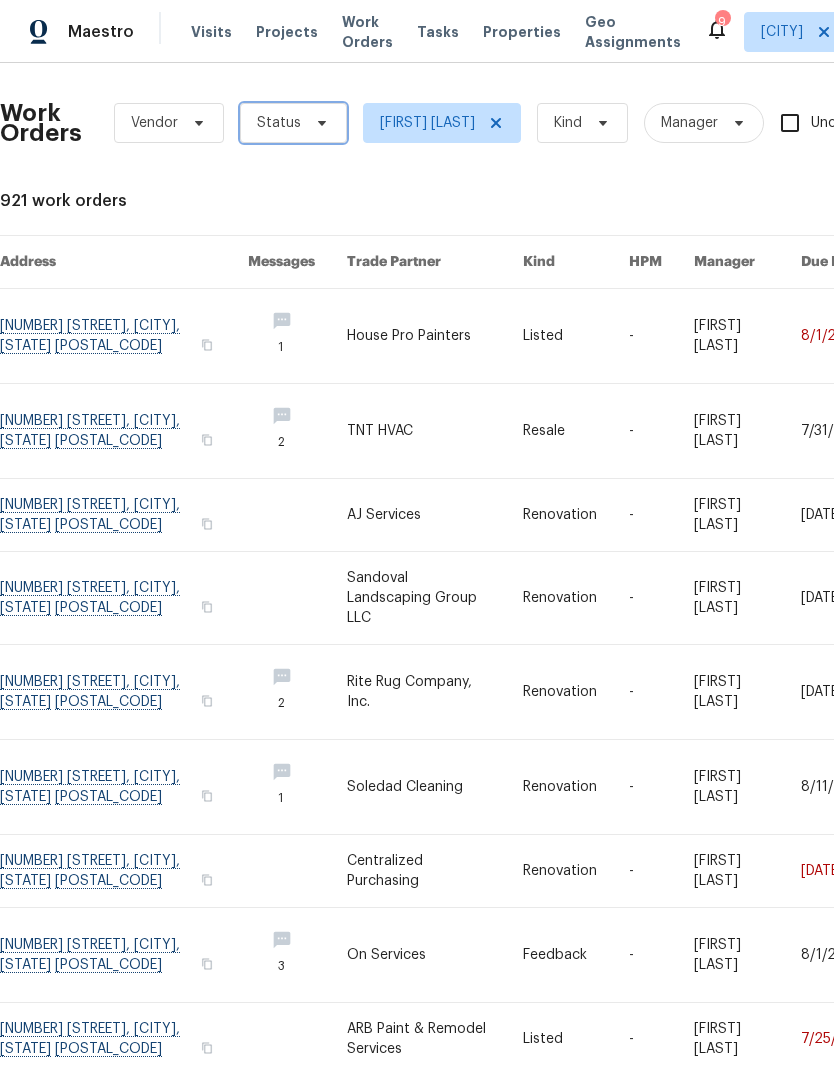 click on "Status" at bounding box center [293, 123] 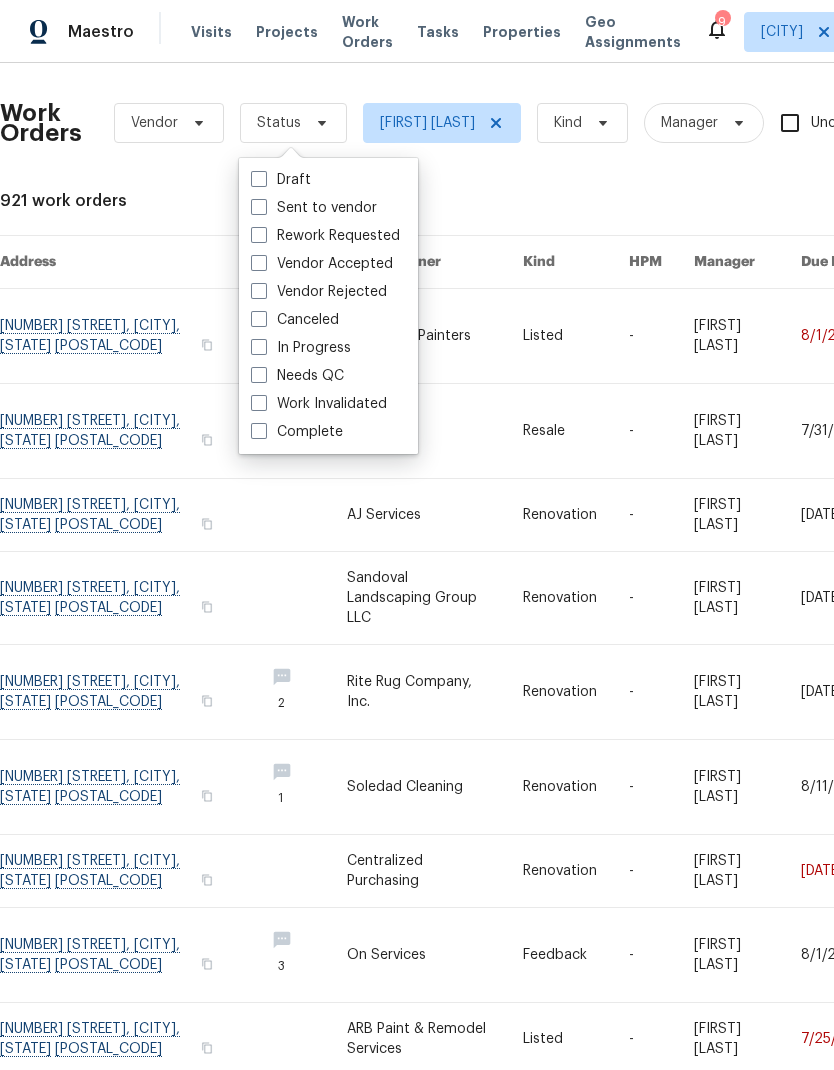 click at bounding box center [259, 375] 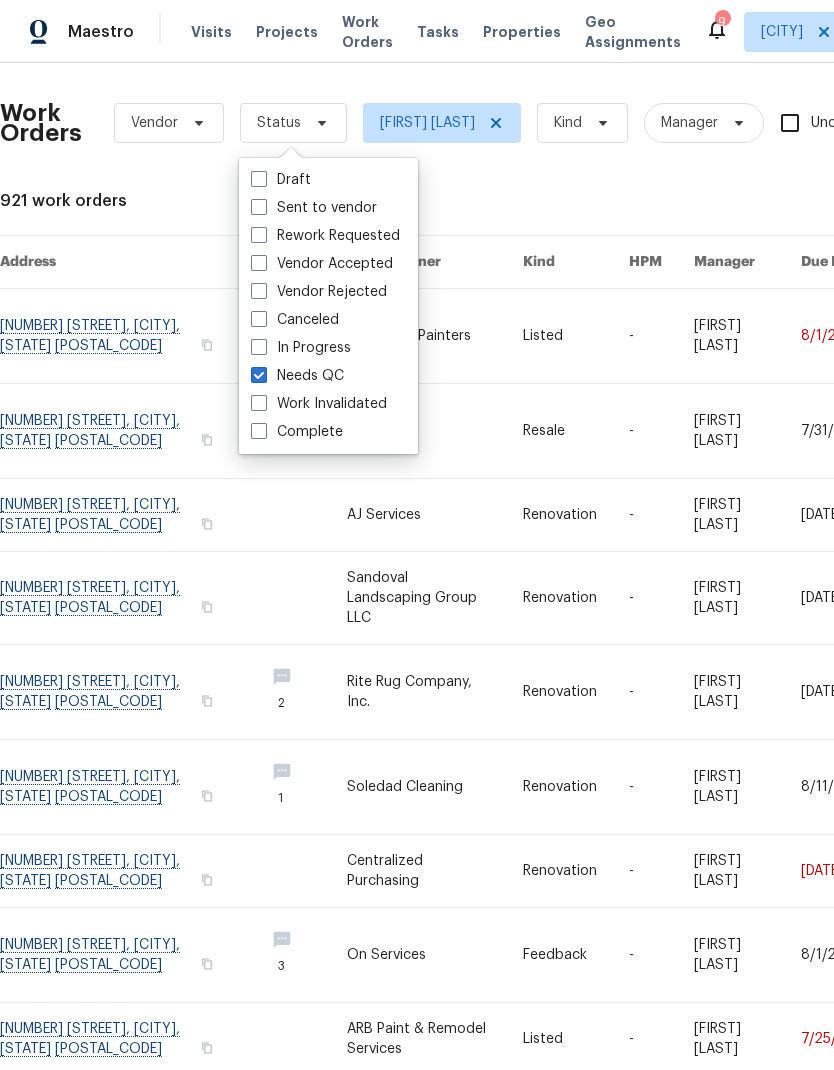 checkbox on "true" 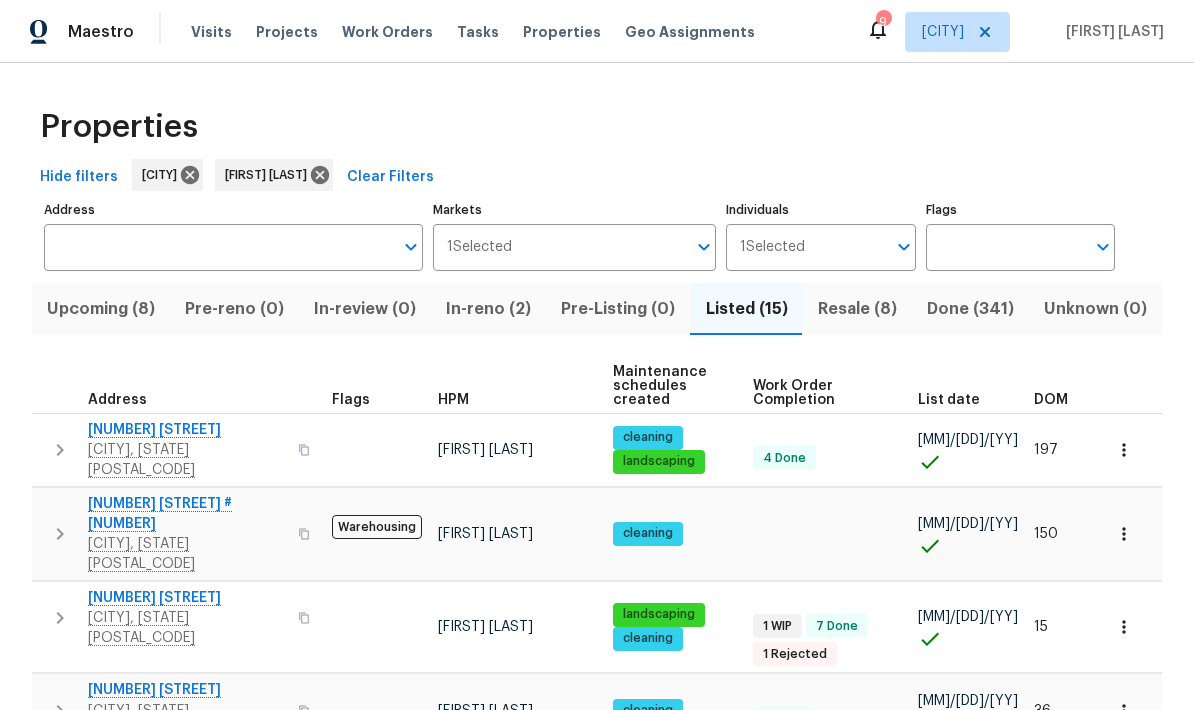 scroll, scrollTop: 0, scrollLeft: 0, axis: both 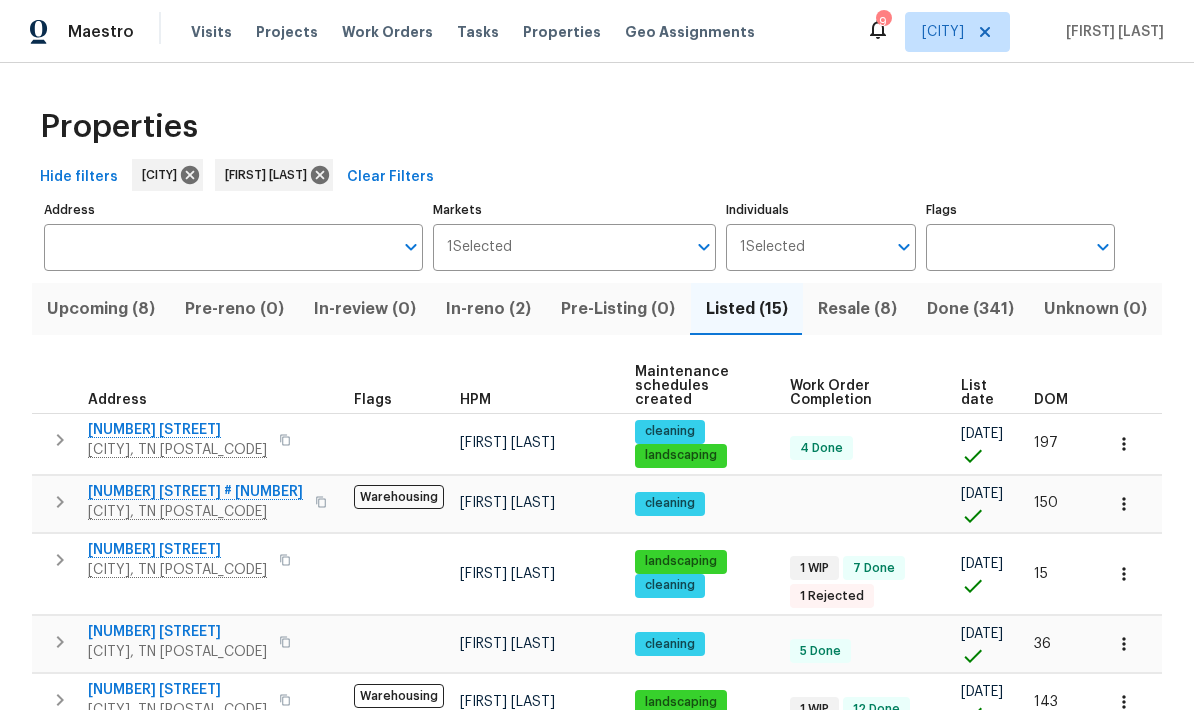 click on "Upcoming (8)" at bounding box center [101, 309] 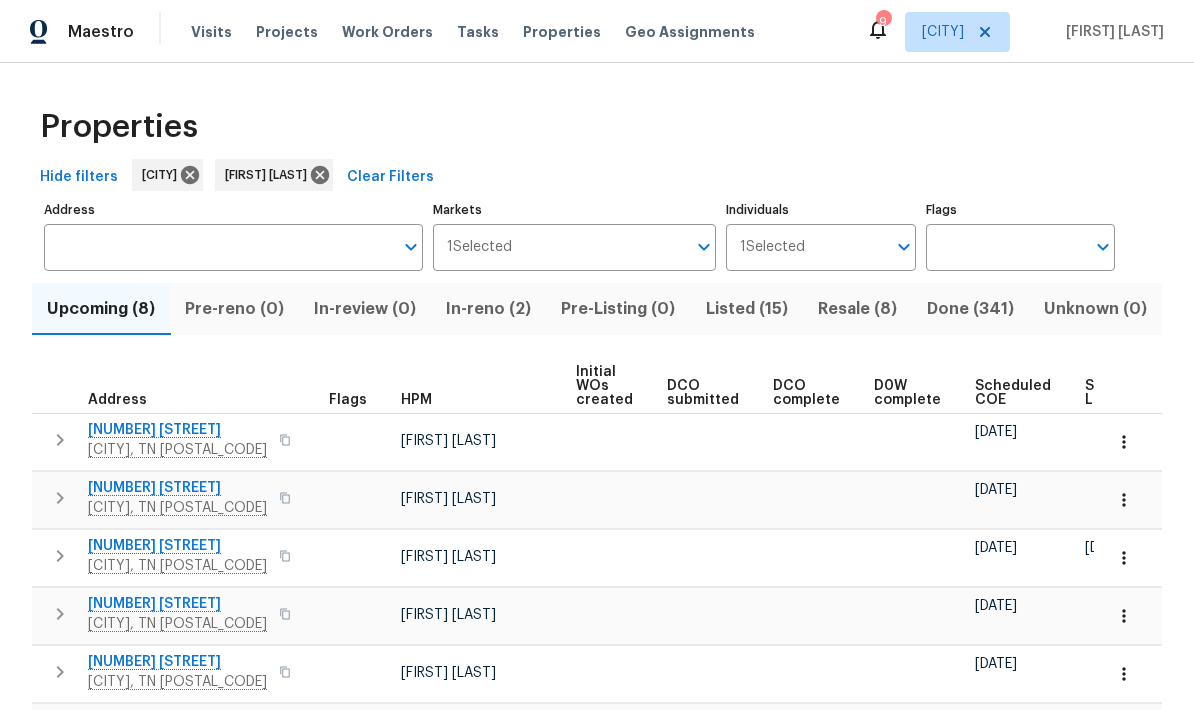 click on "Scheduled COE" at bounding box center (1013, 393) 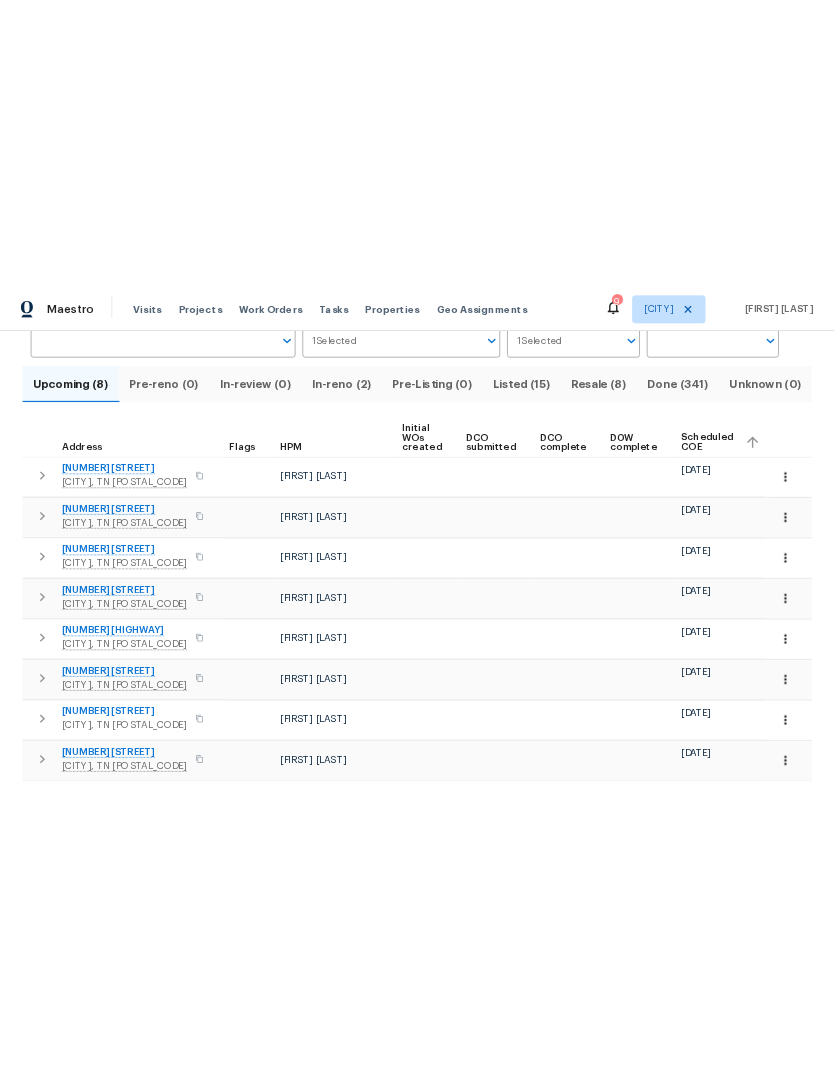 scroll, scrollTop: 169, scrollLeft: 0, axis: vertical 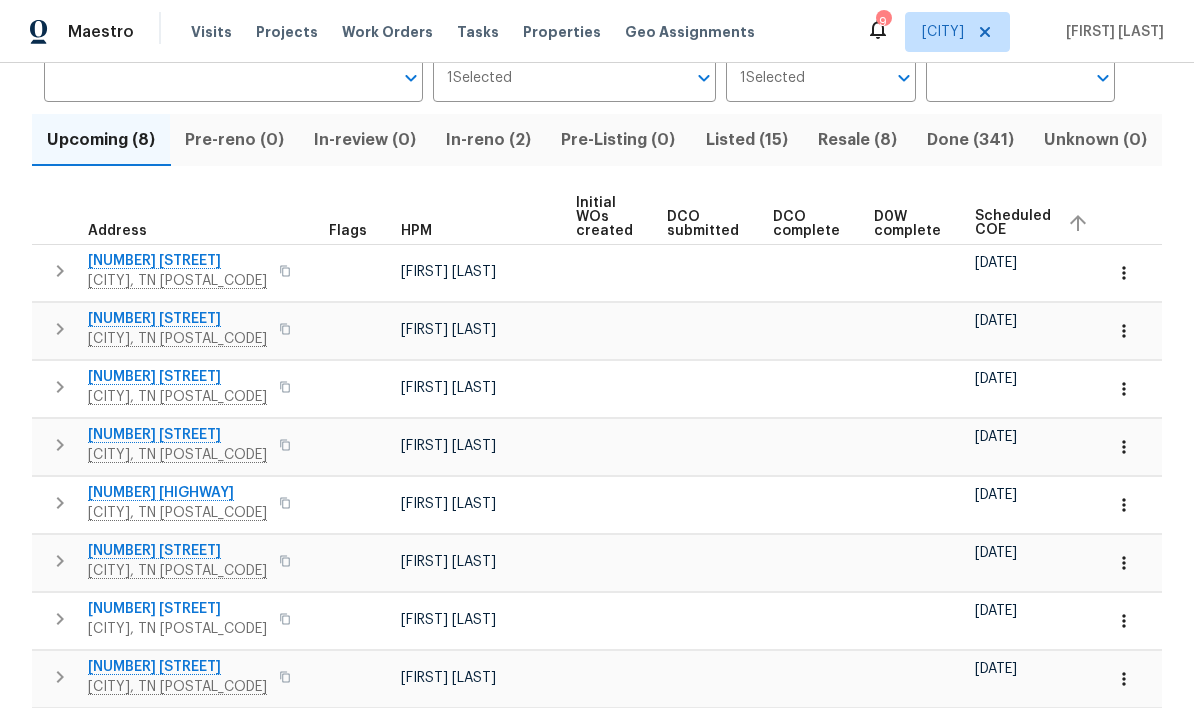 click 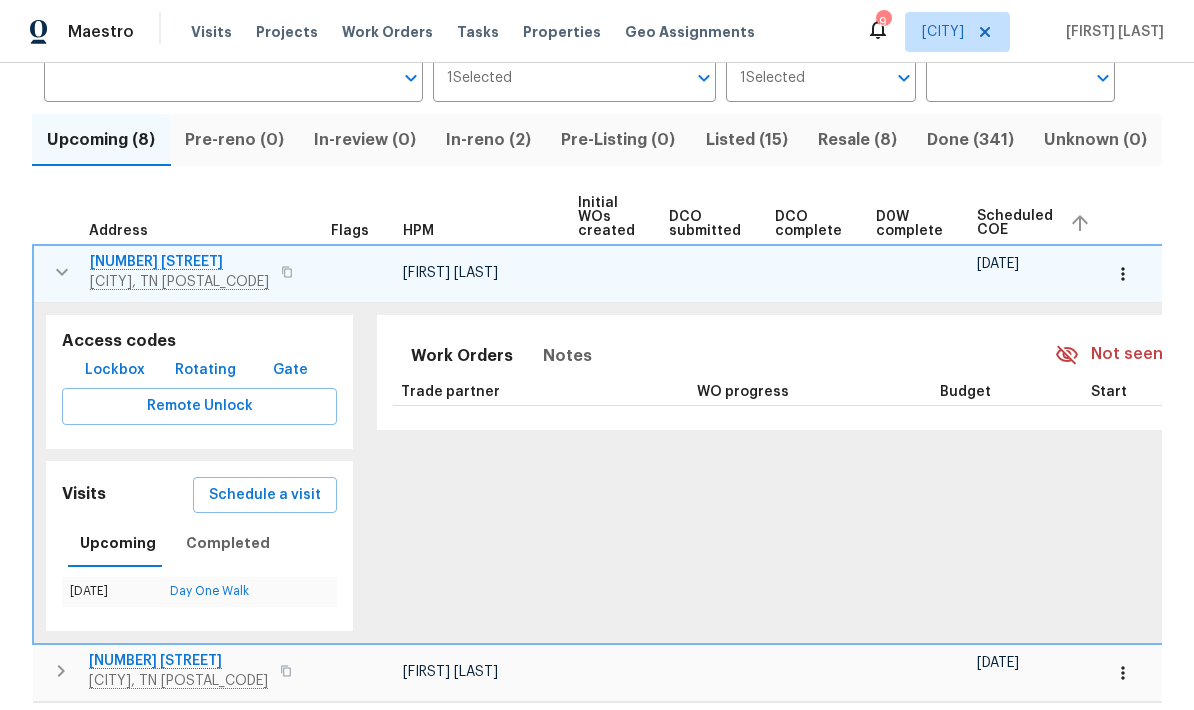 click 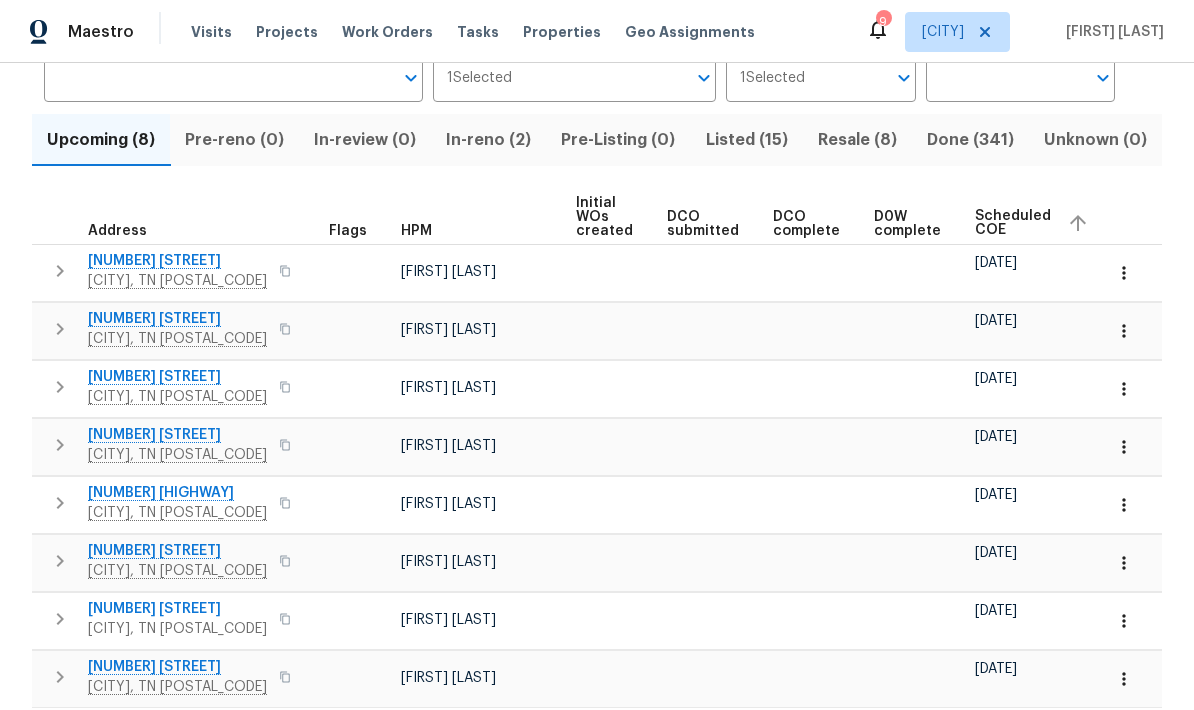 click 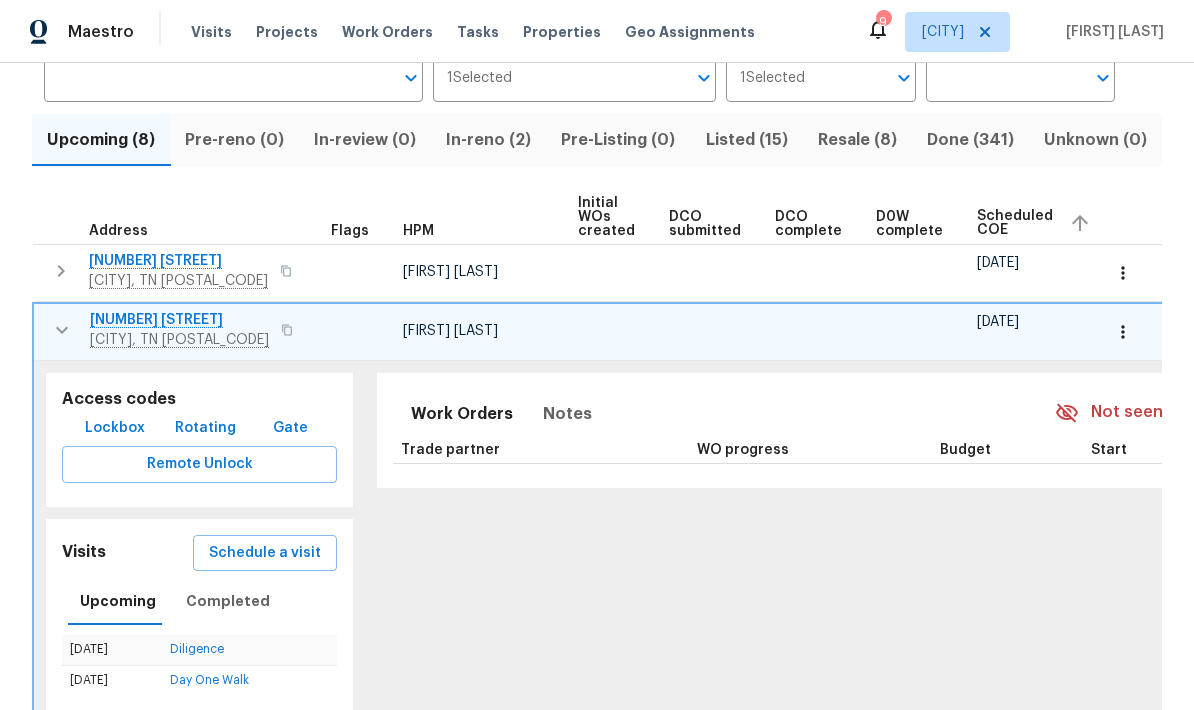 click 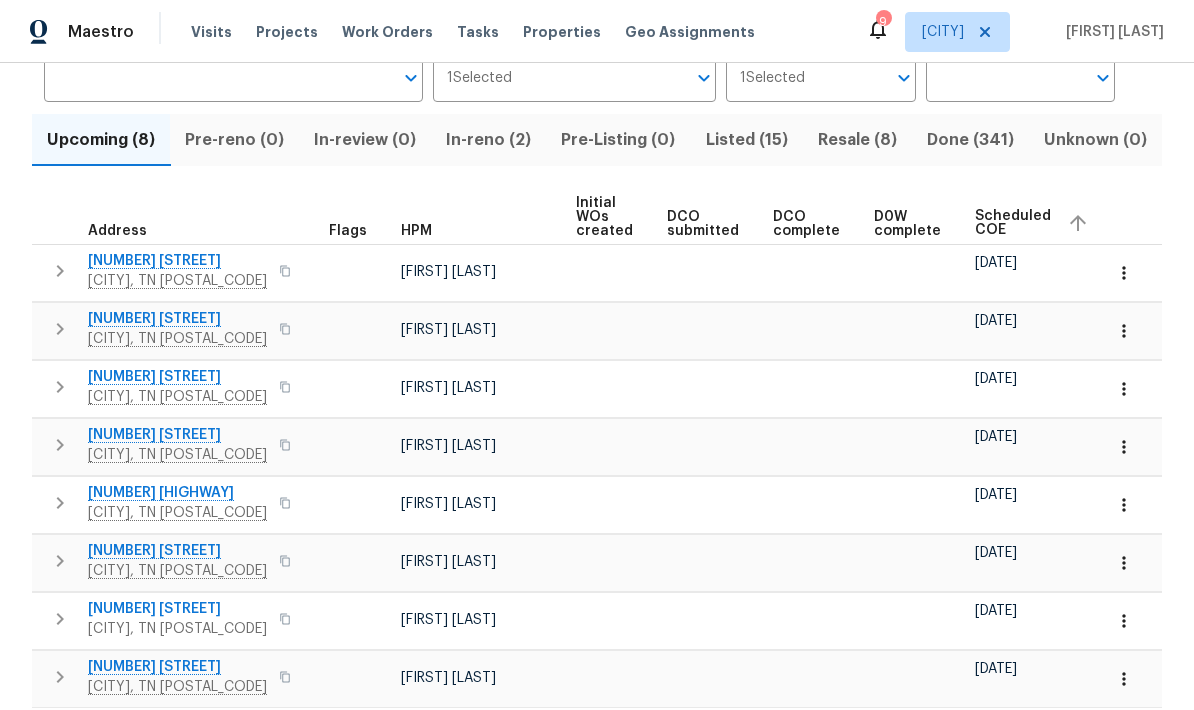 click 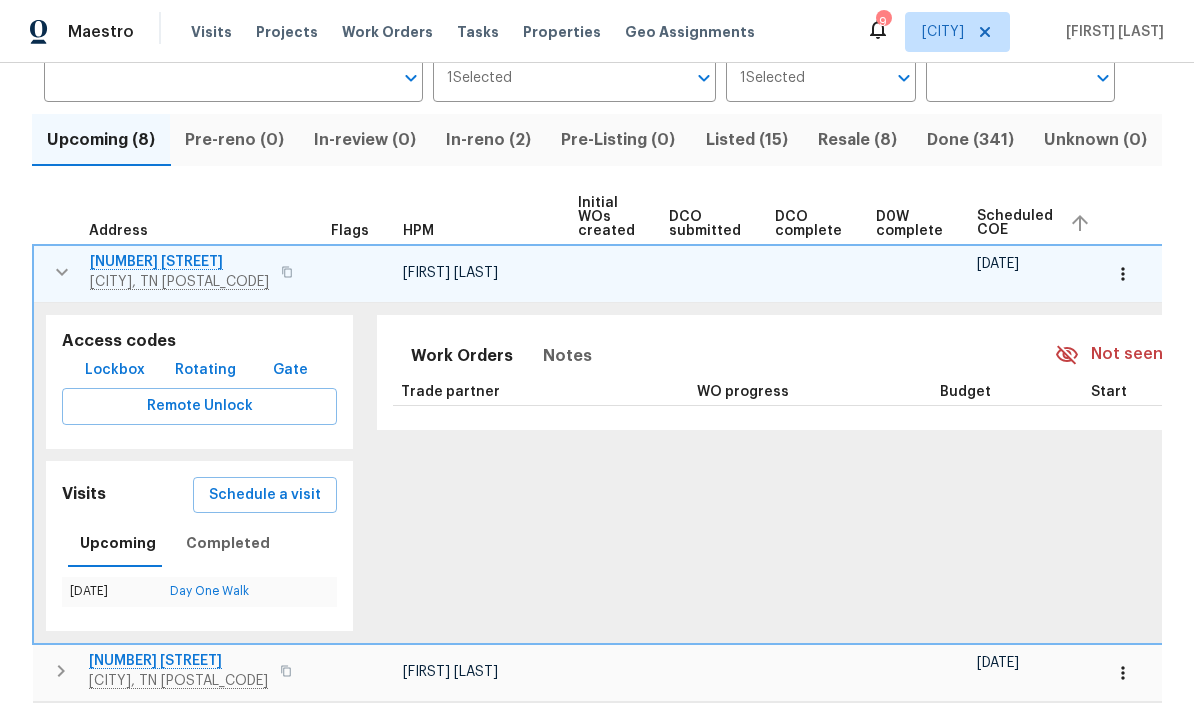 click 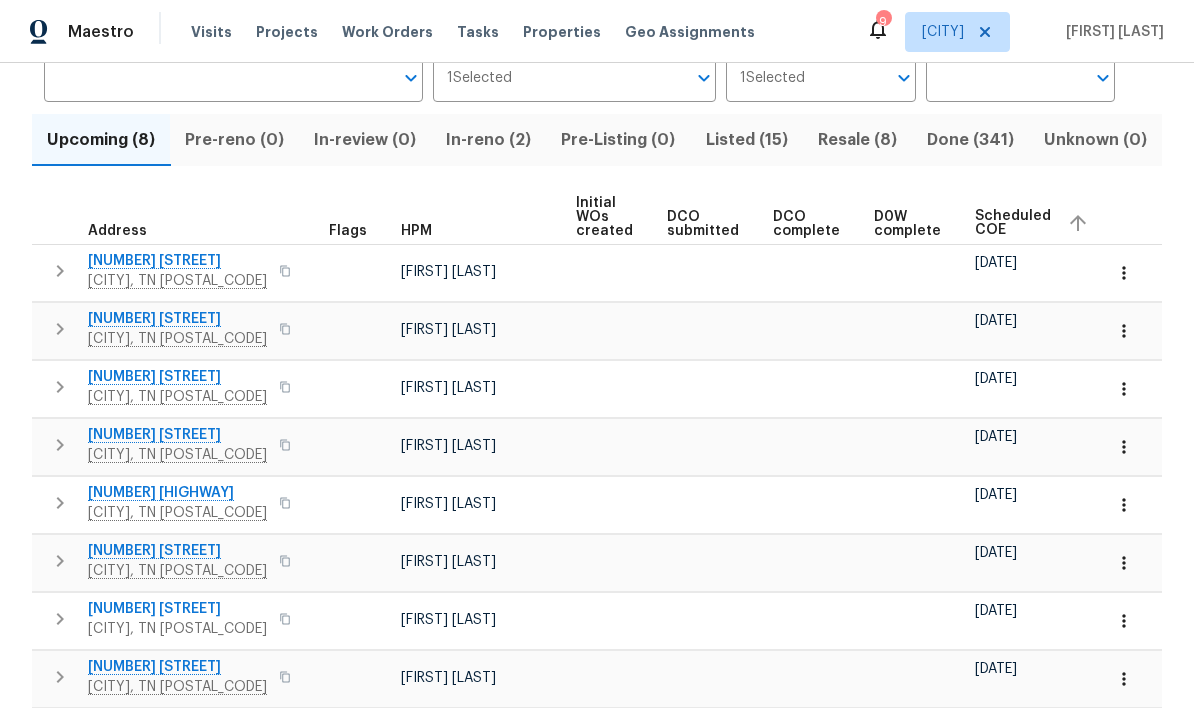 click 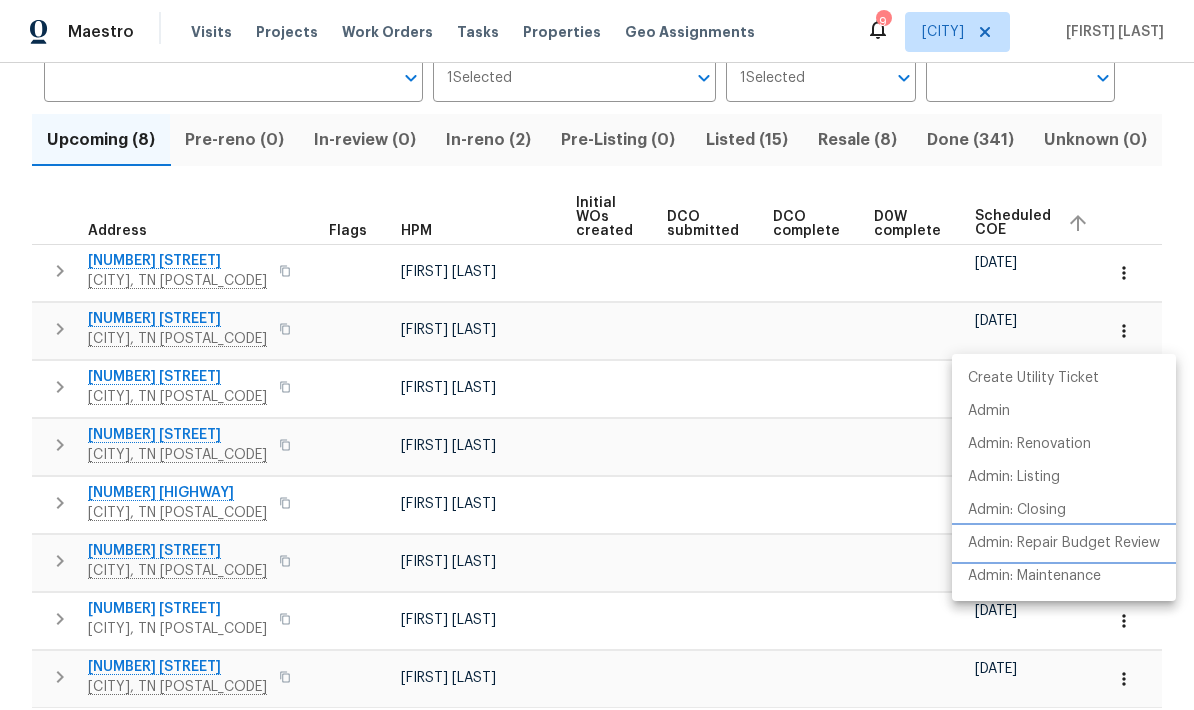 click on "Admin: Repair Budget Review" at bounding box center (1064, 543) 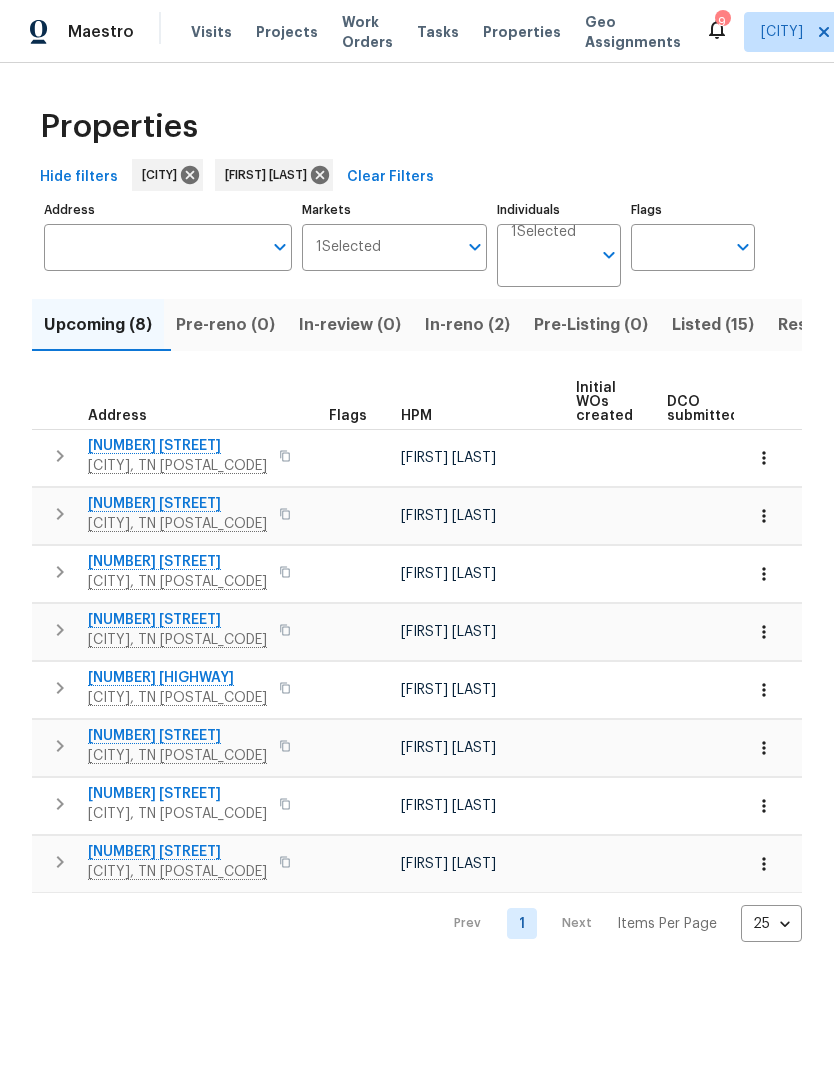 scroll, scrollTop: 0, scrollLeft: 0, axis: both 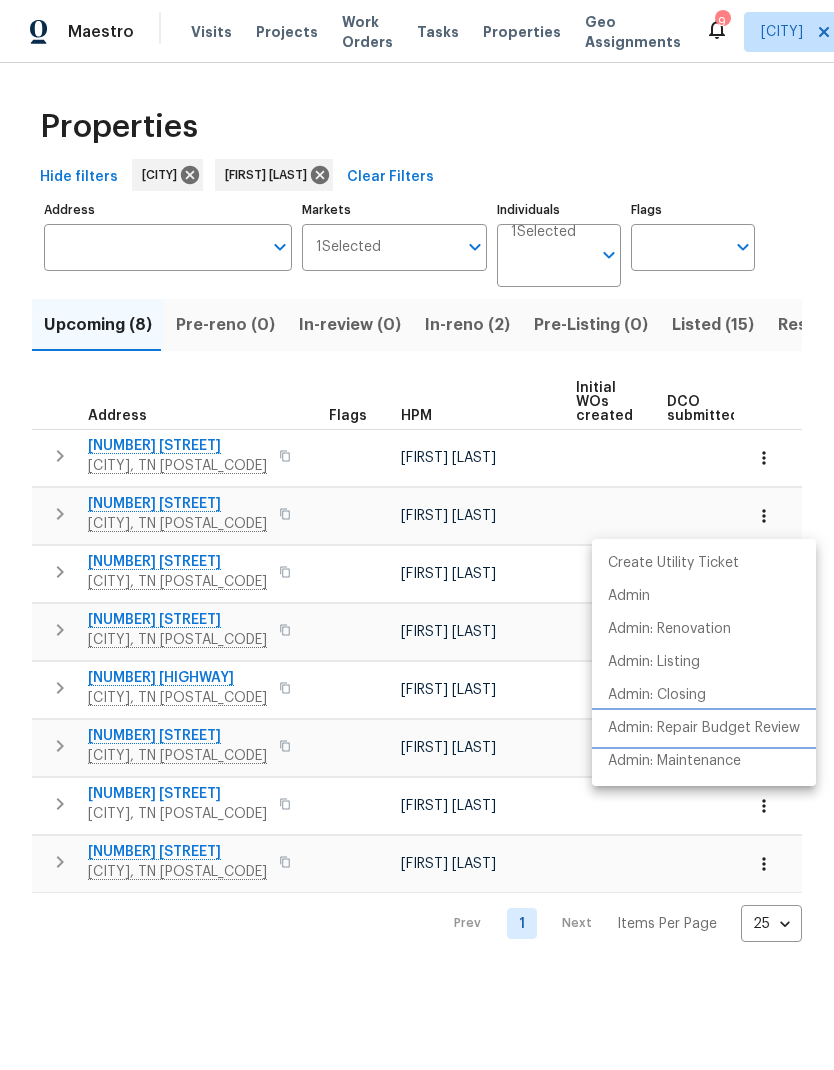 click on "Admin: Repair Budget Review" at bounding box center (704, 728) 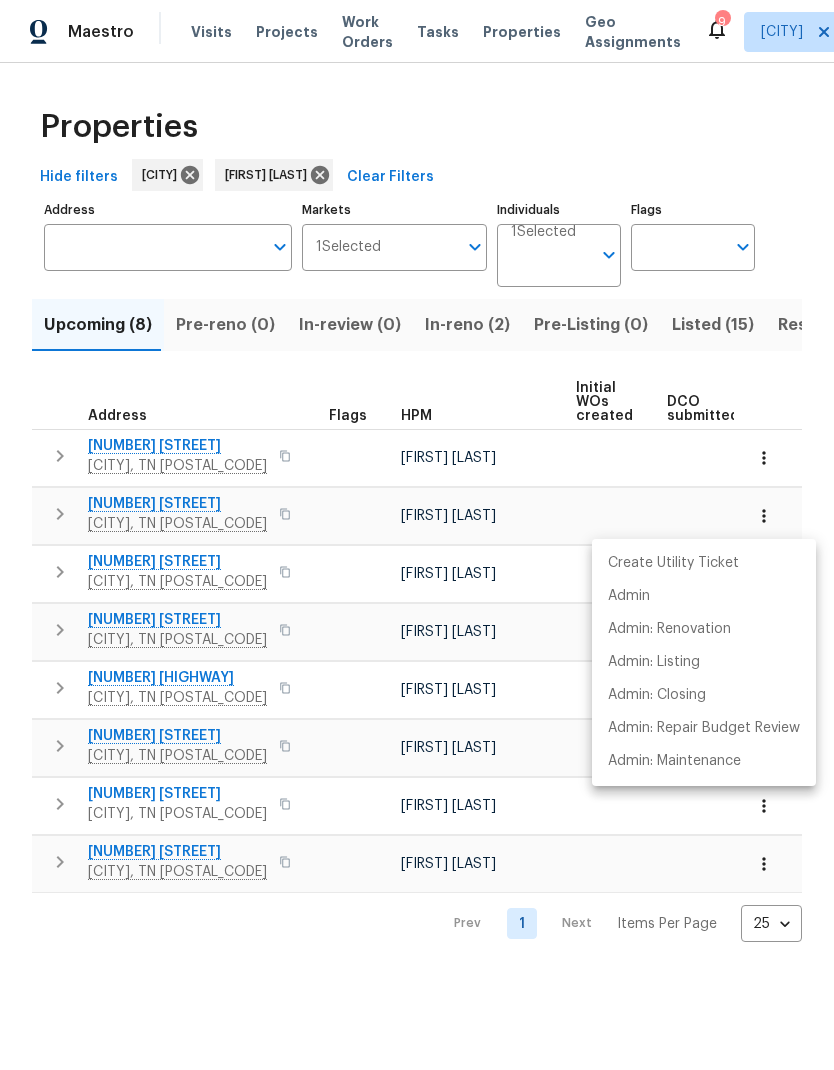 click at bounding box center [417, 535] 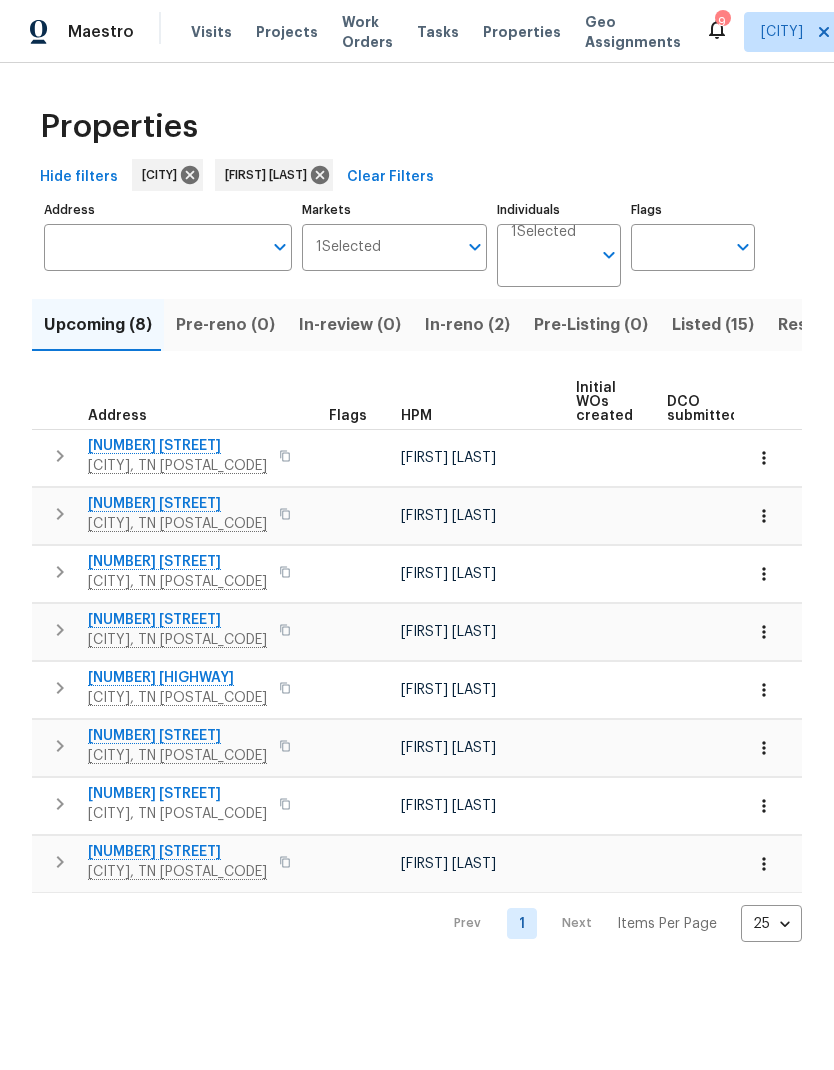 click 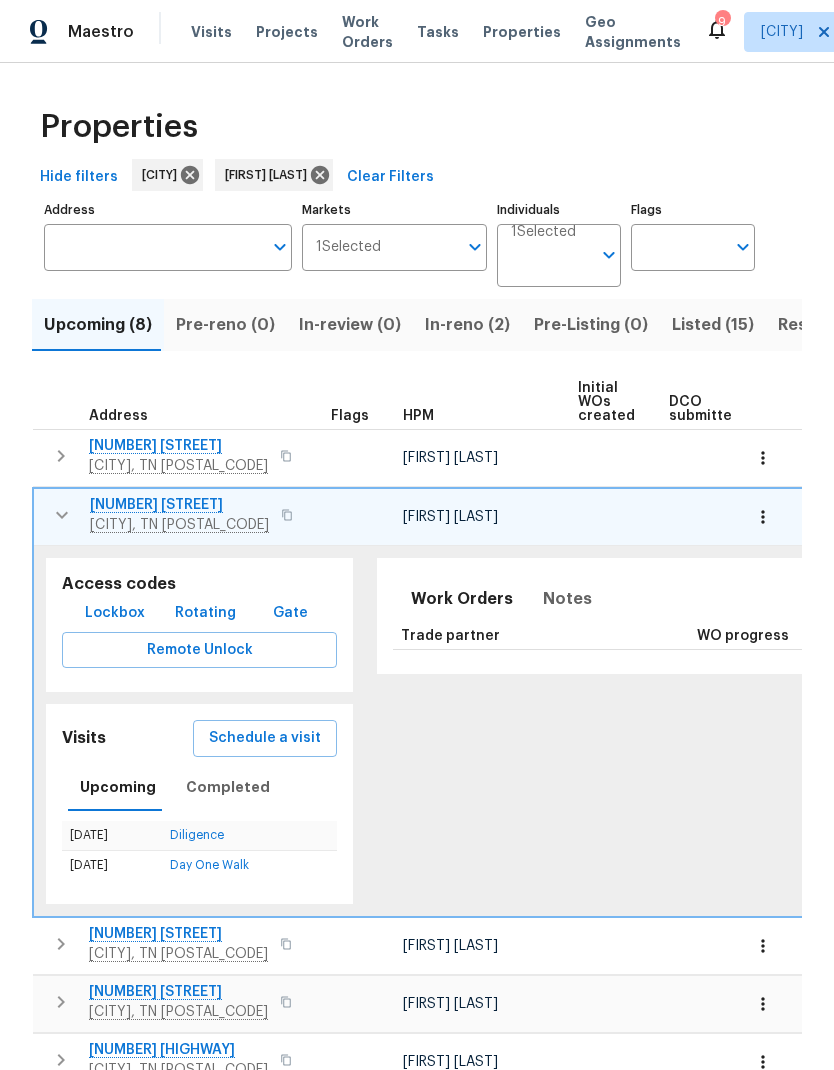 click 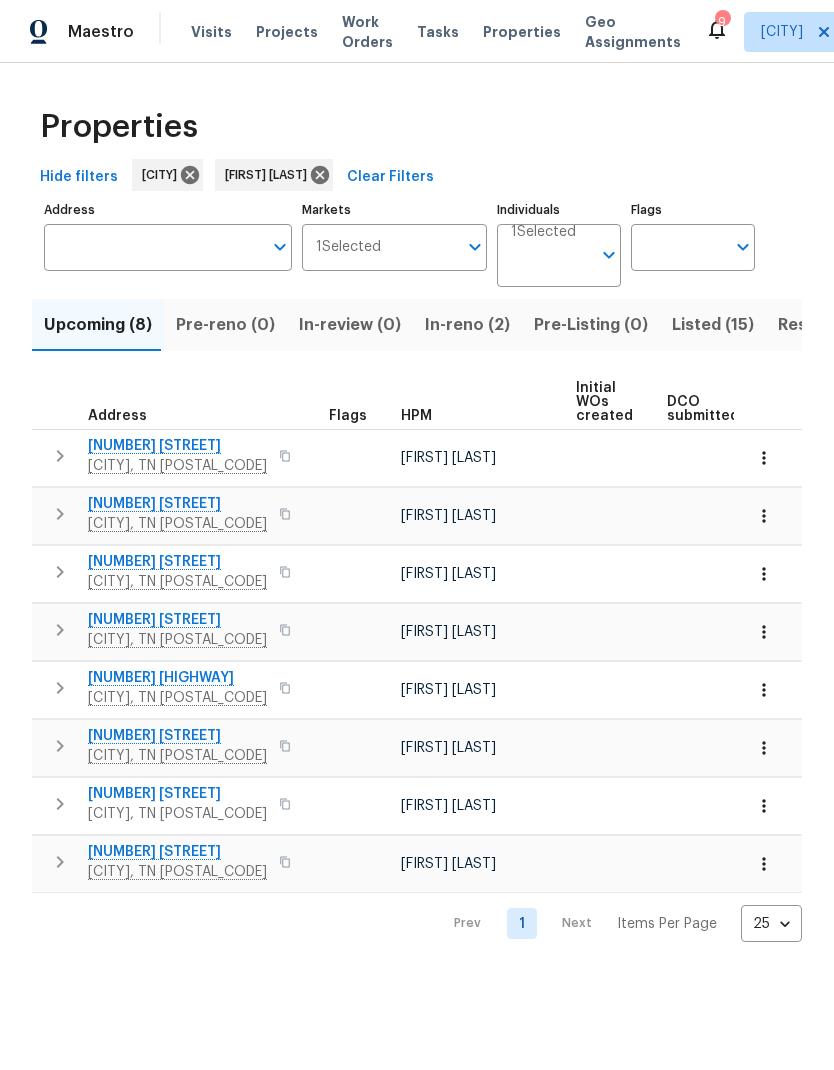click 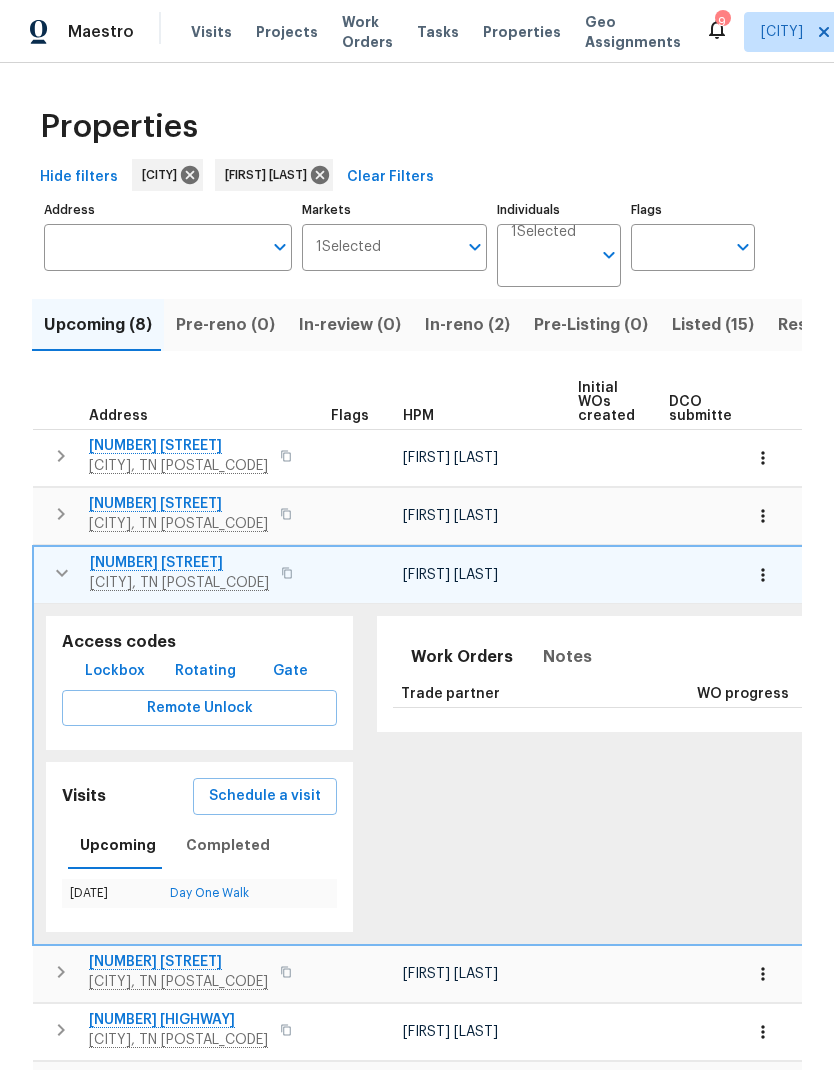 click at bounding box center (62, 573) 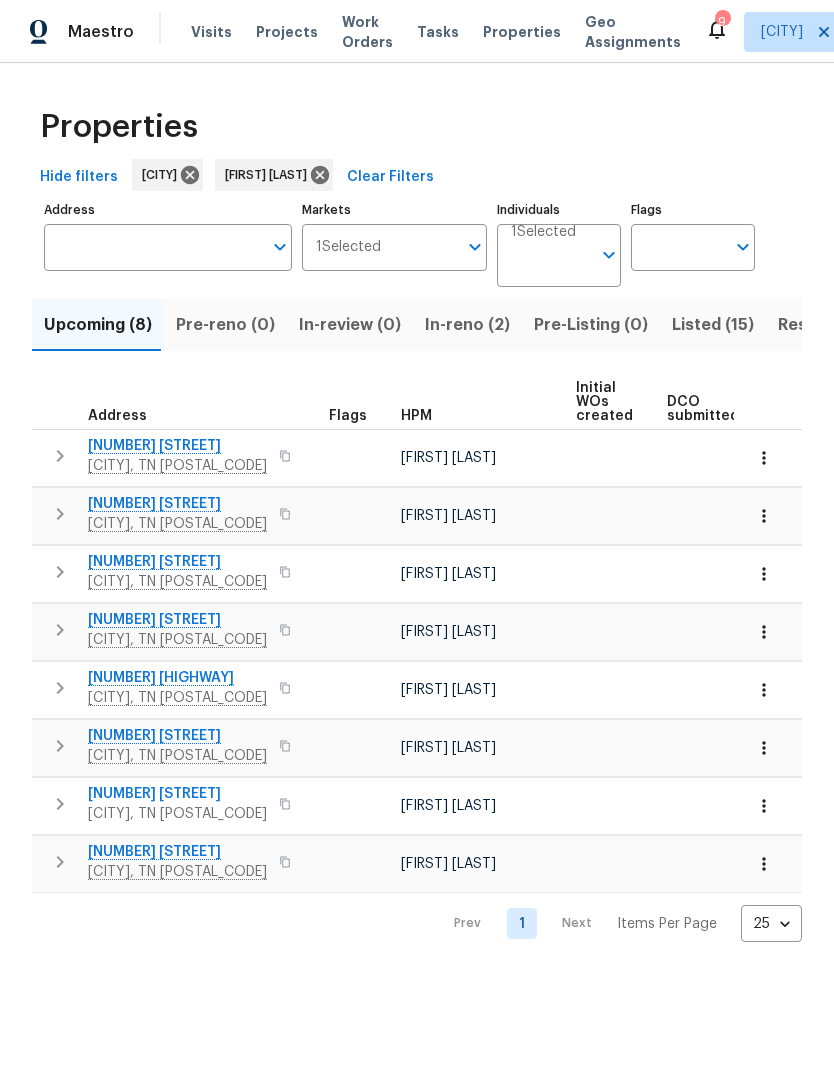 click 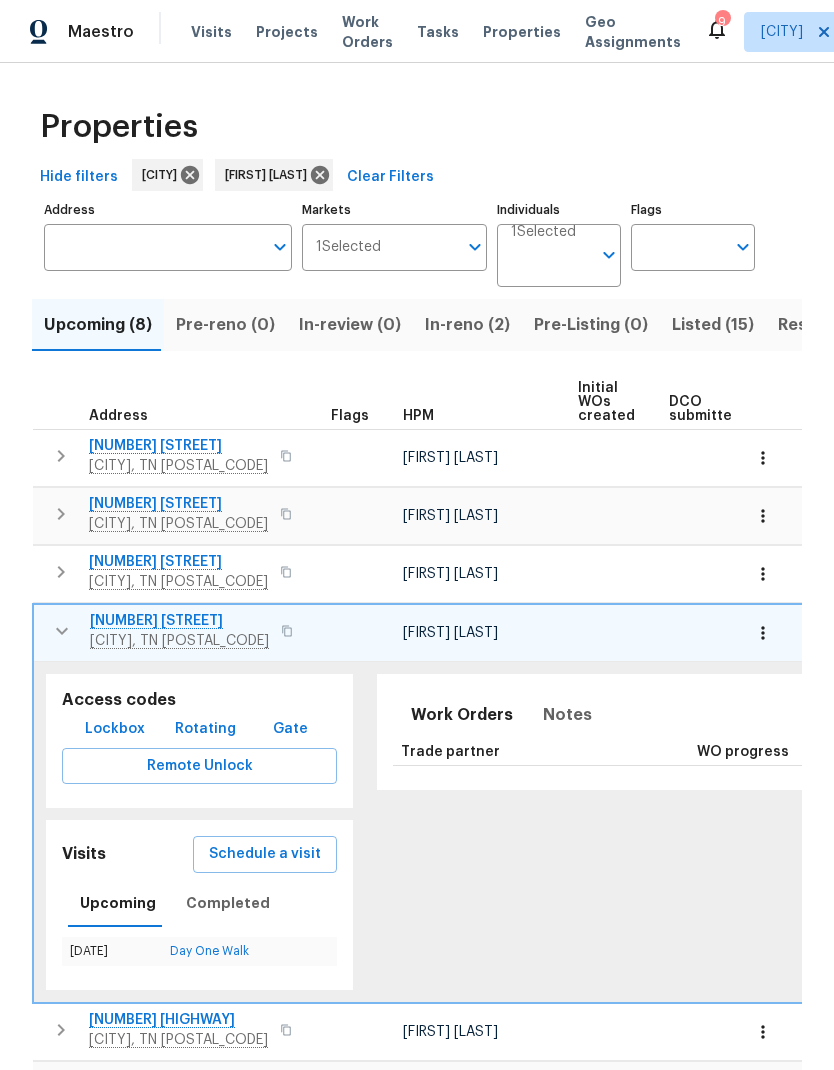 click 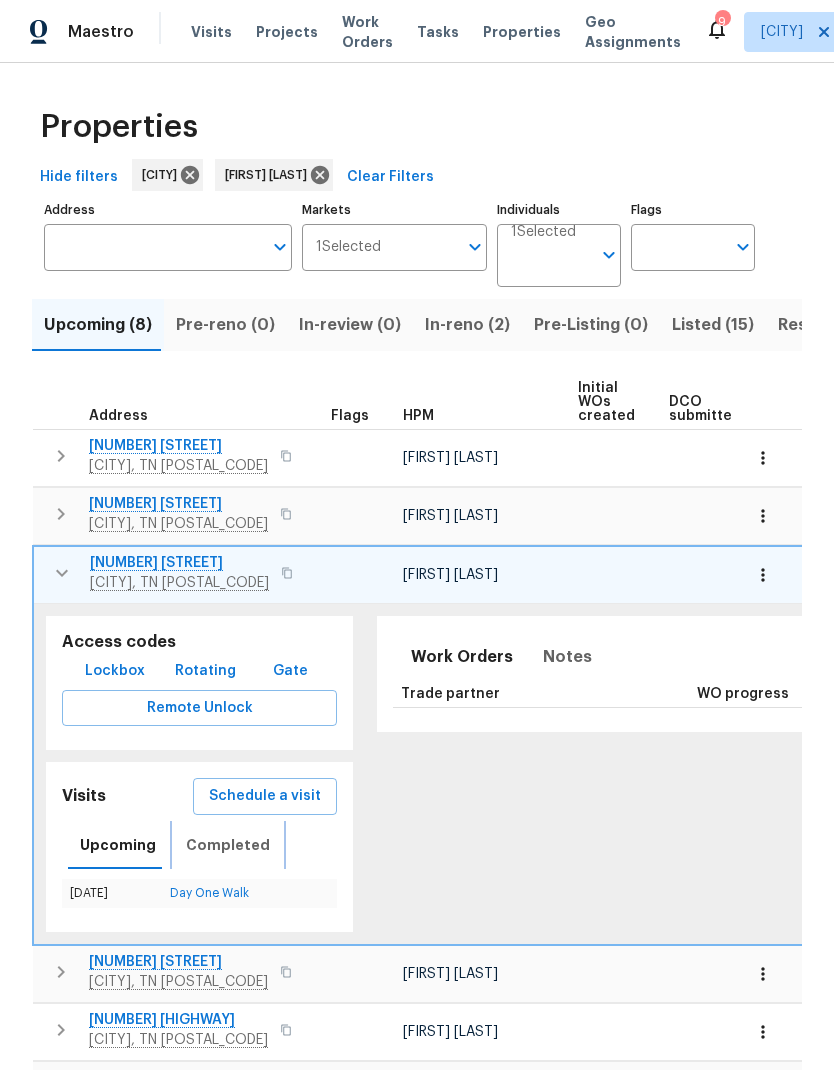 click on "Completed" at bounding box center [228, 845] 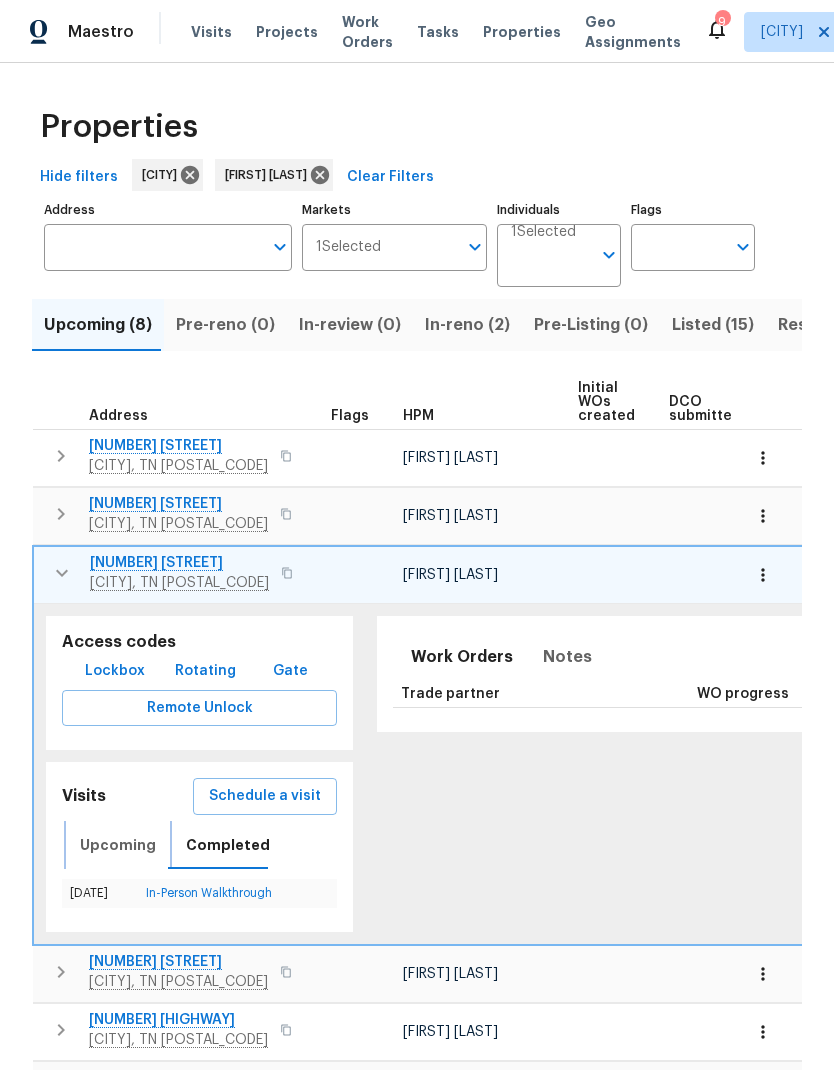 click on "Upcoming" at bounding box center (118, 845) 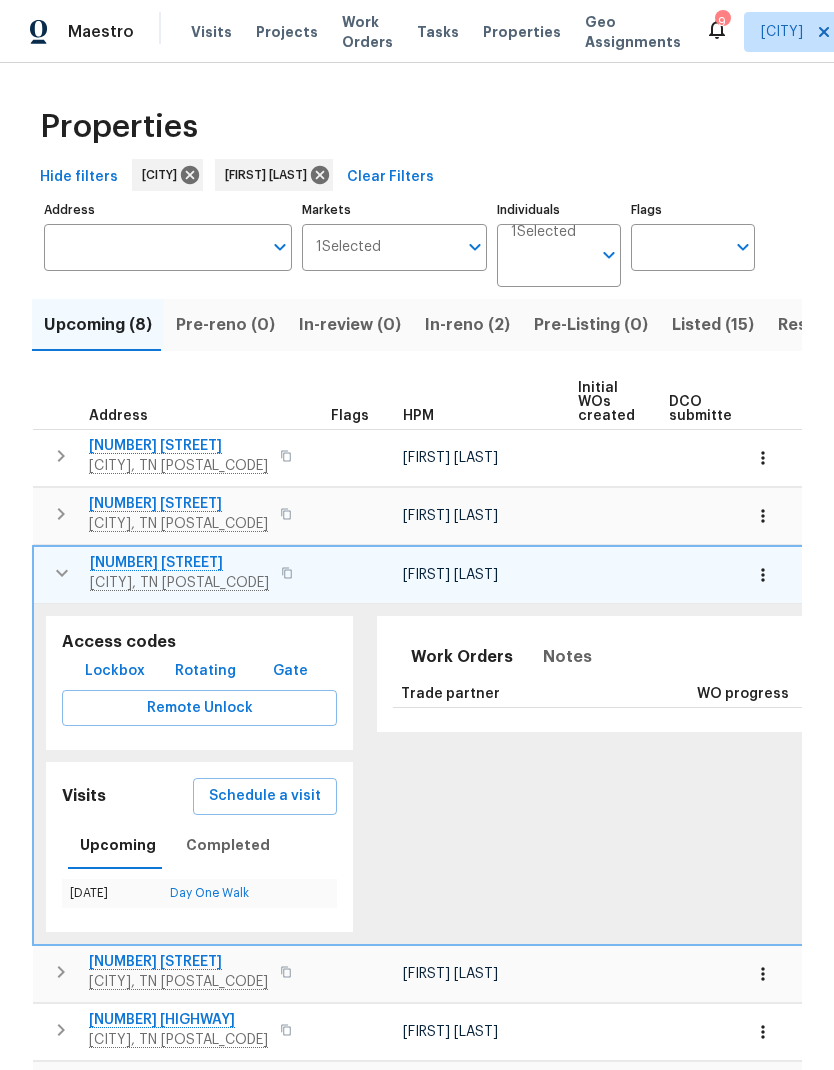 click 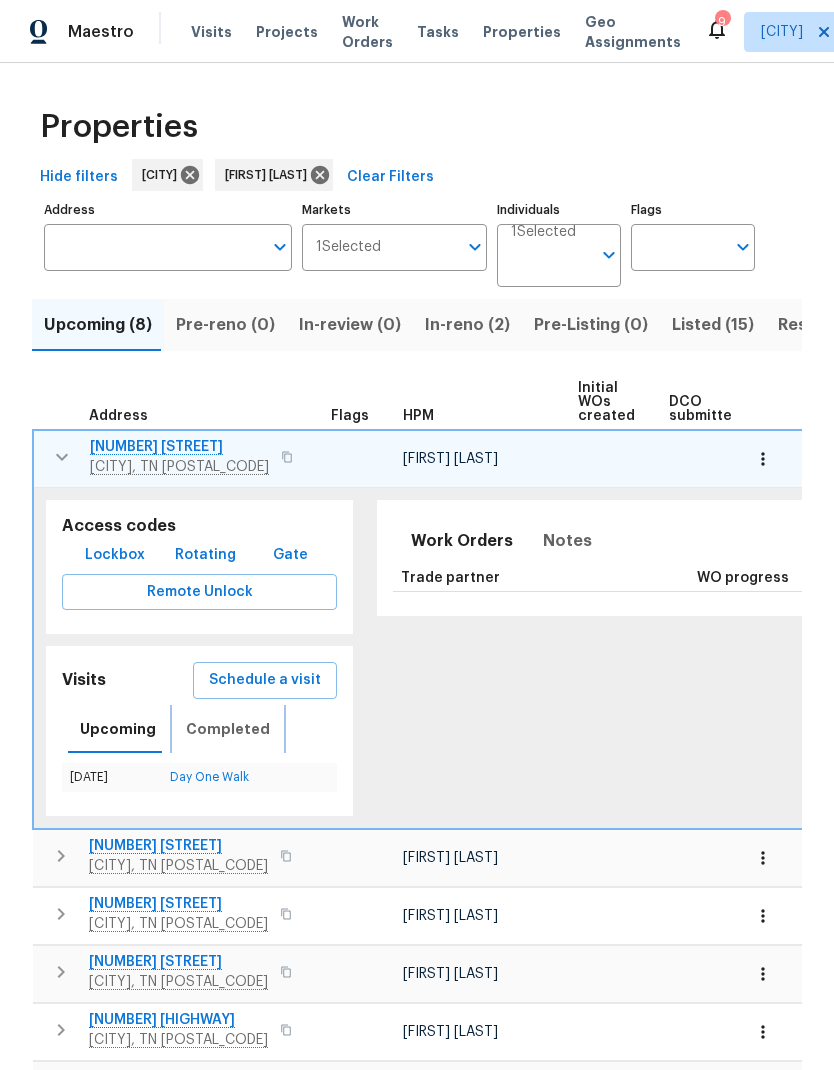 click on "Completed" at bounding box center [228, 729] 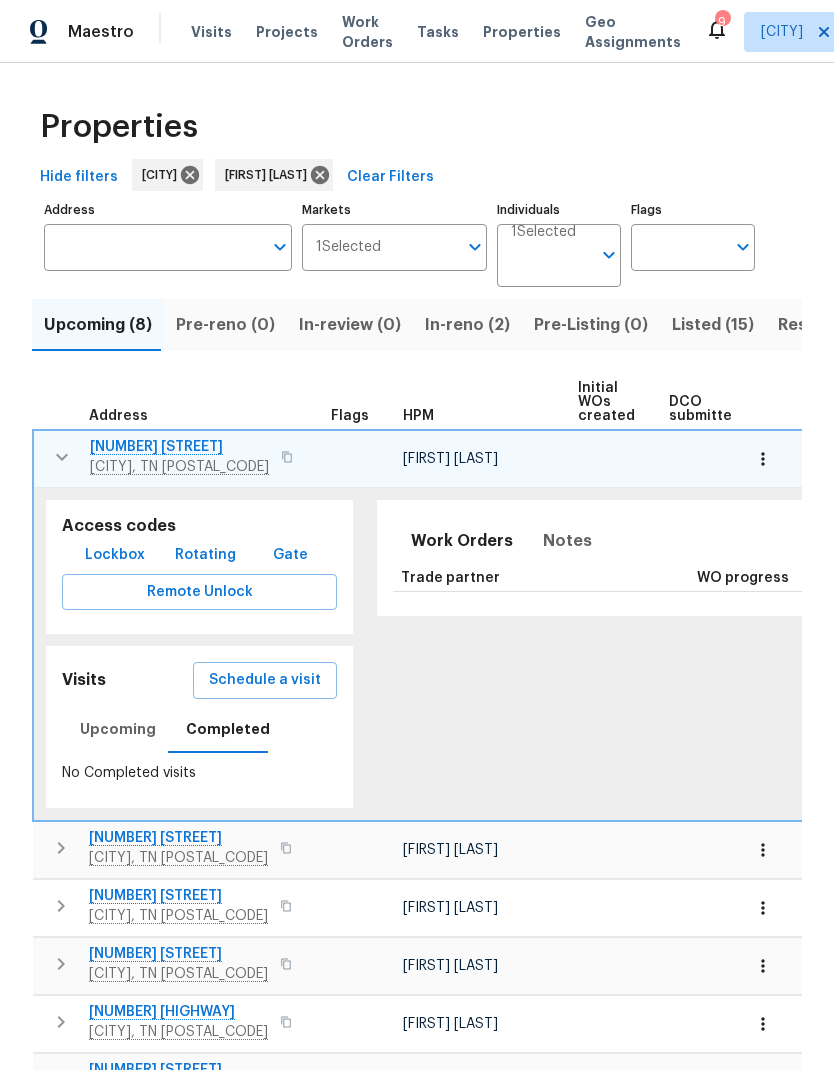 click 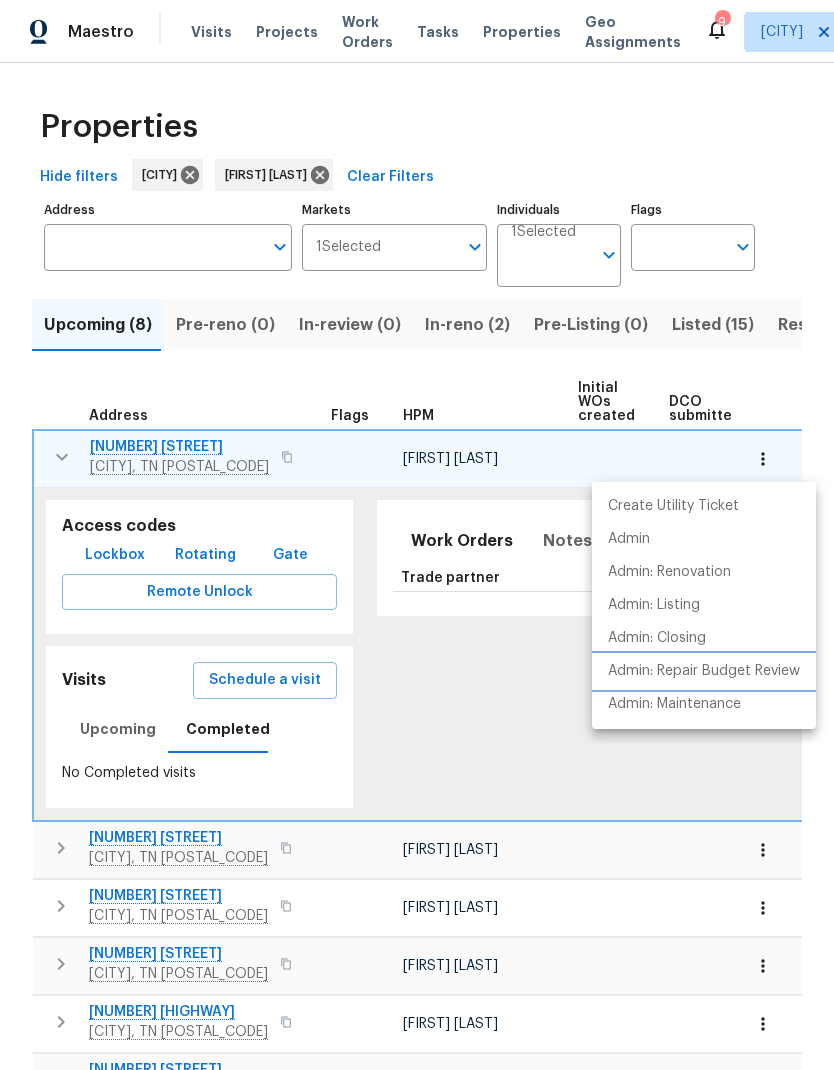click on "Admin: Repair Budget Review" at bounding box center [704, 671] 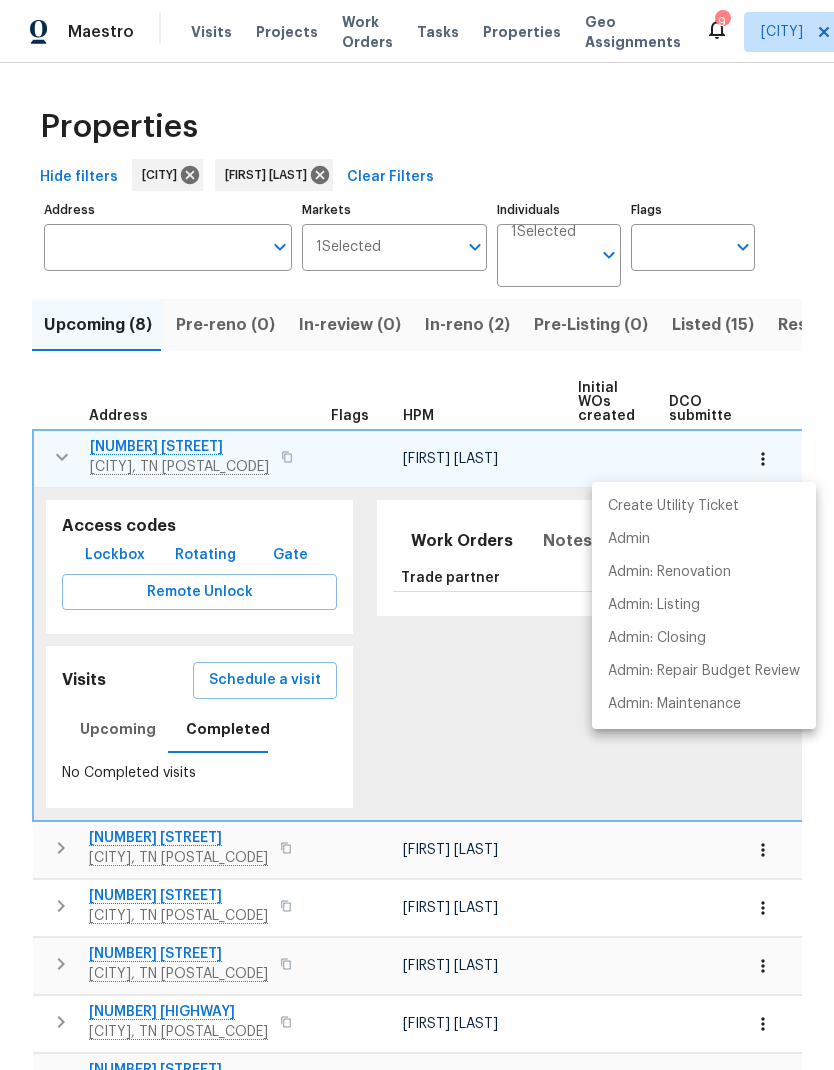 click at bounding box center [417, 535] 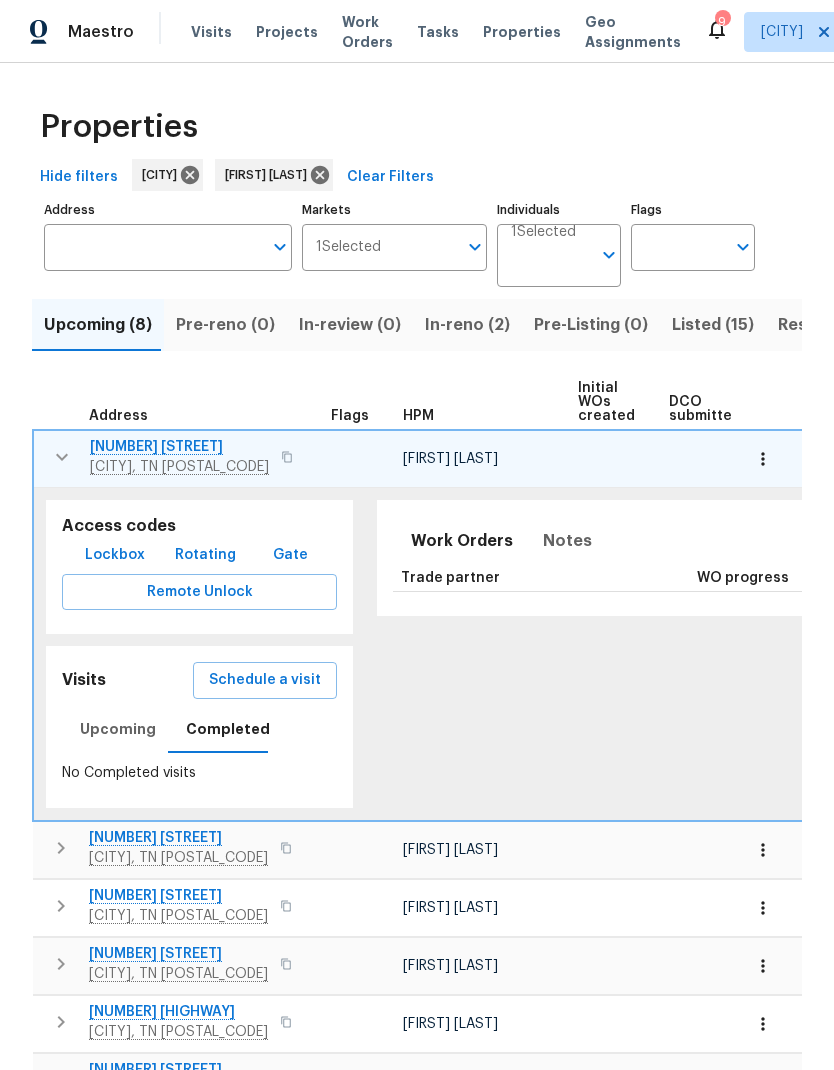 click 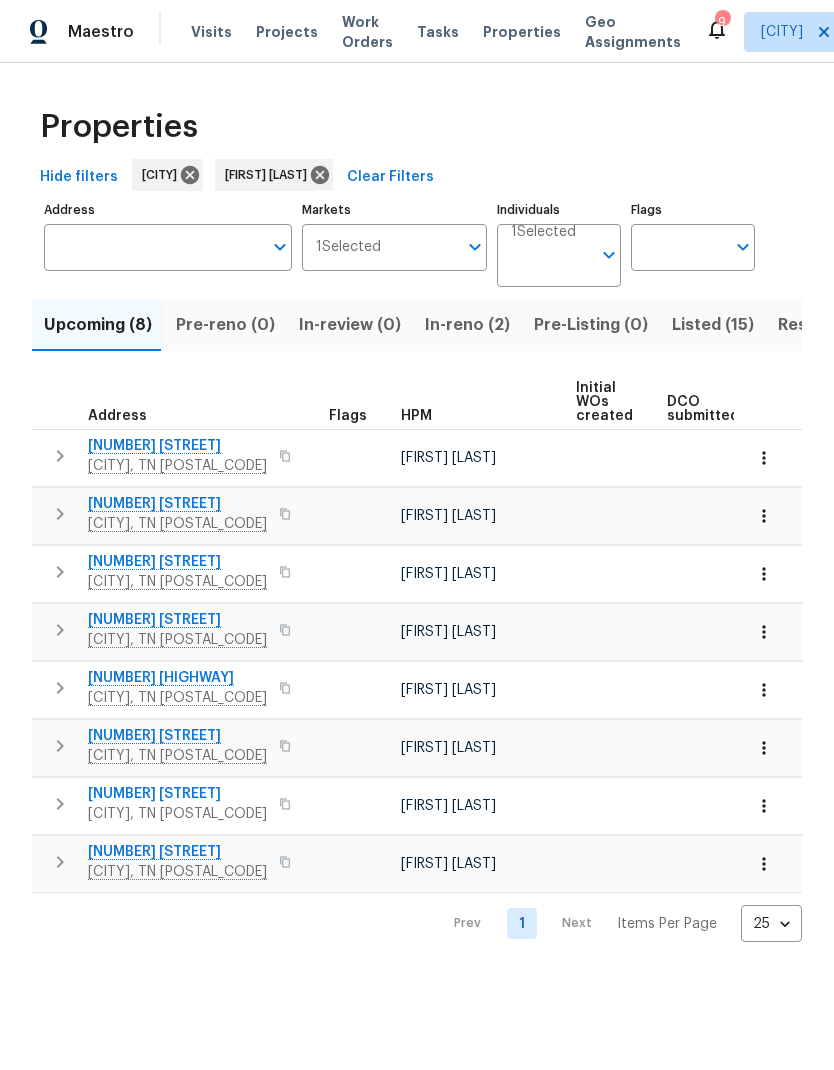 click at bounding box center (60, 630) 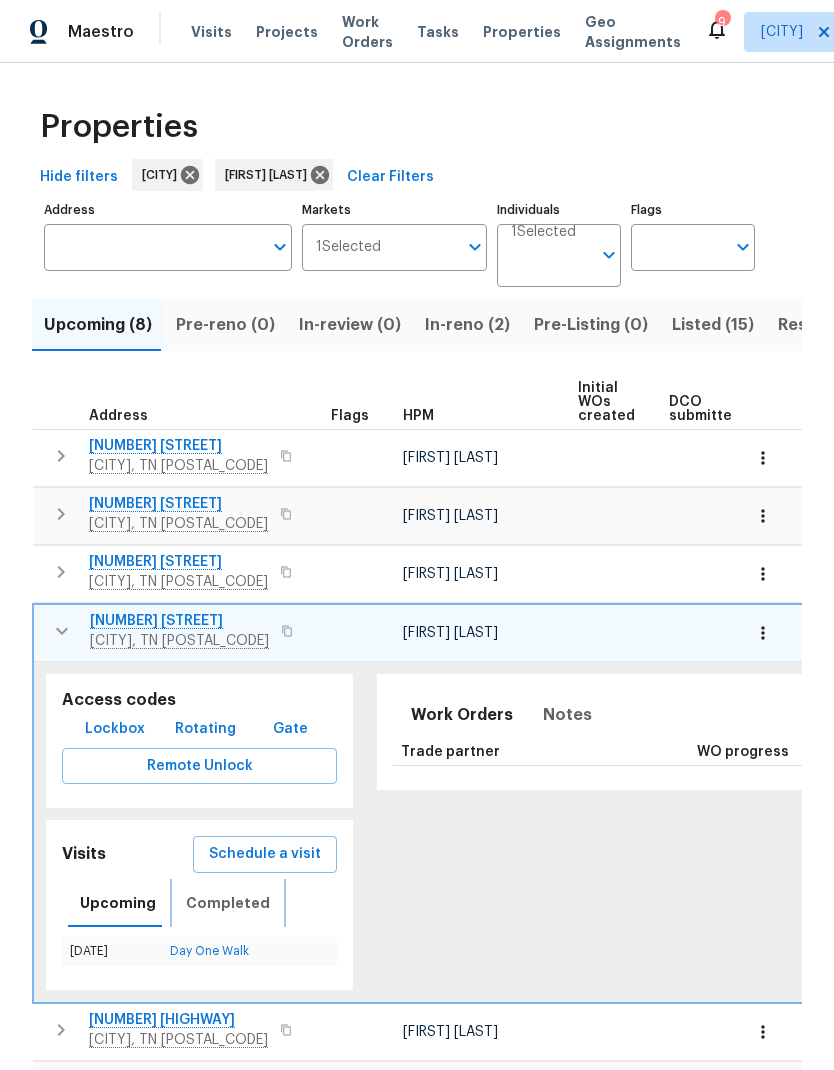 click on "Completed" at bounding box center [228, 903] 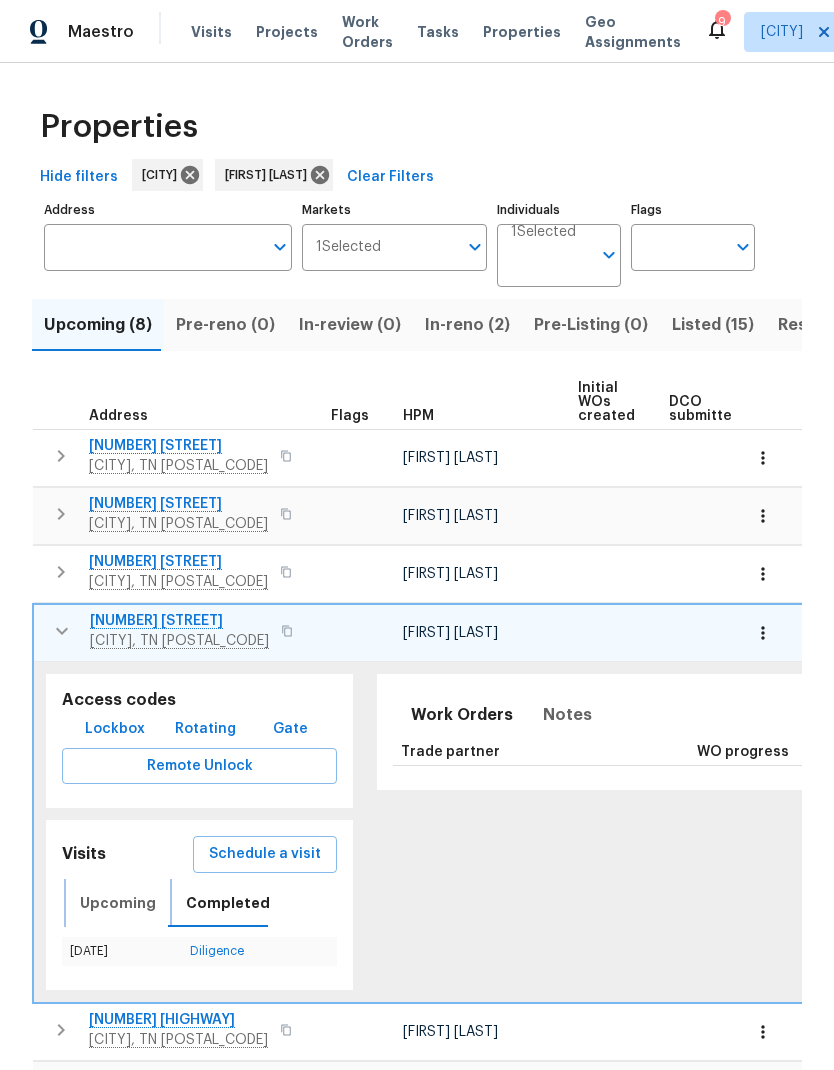 click on "Upcoming" at bounding box center (118, 903) 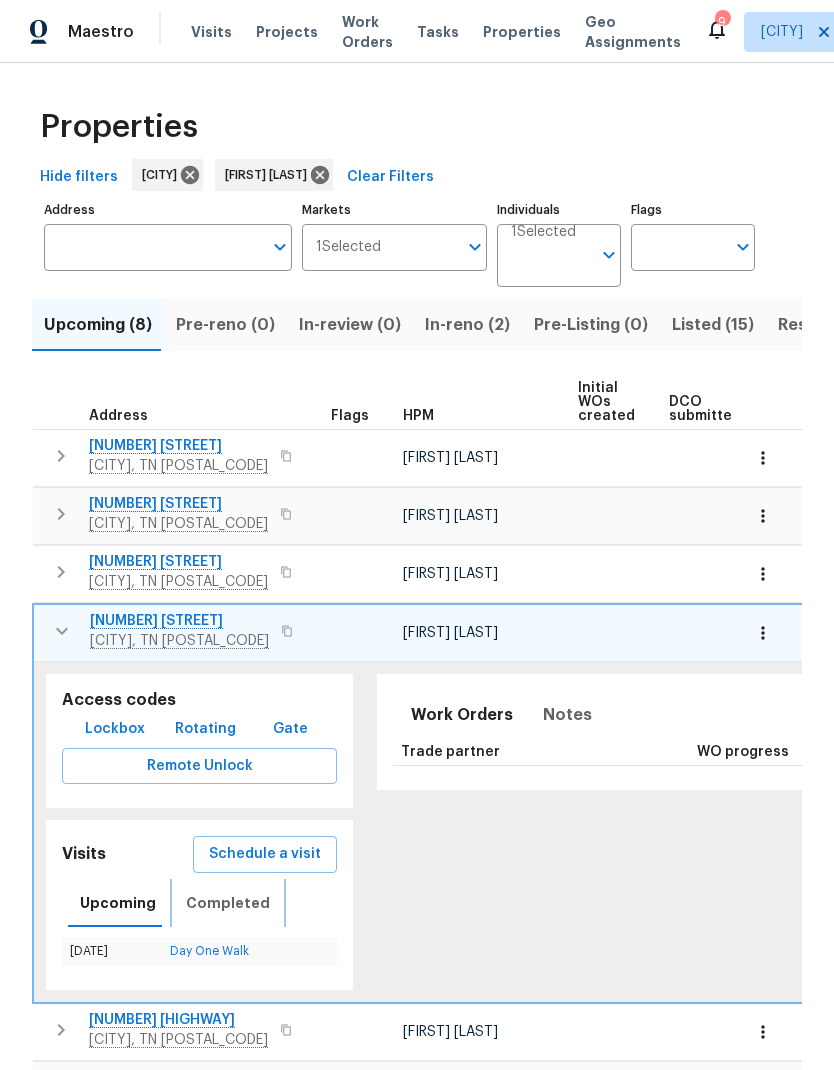 click on "Completed" at bounding box center (228, 903) 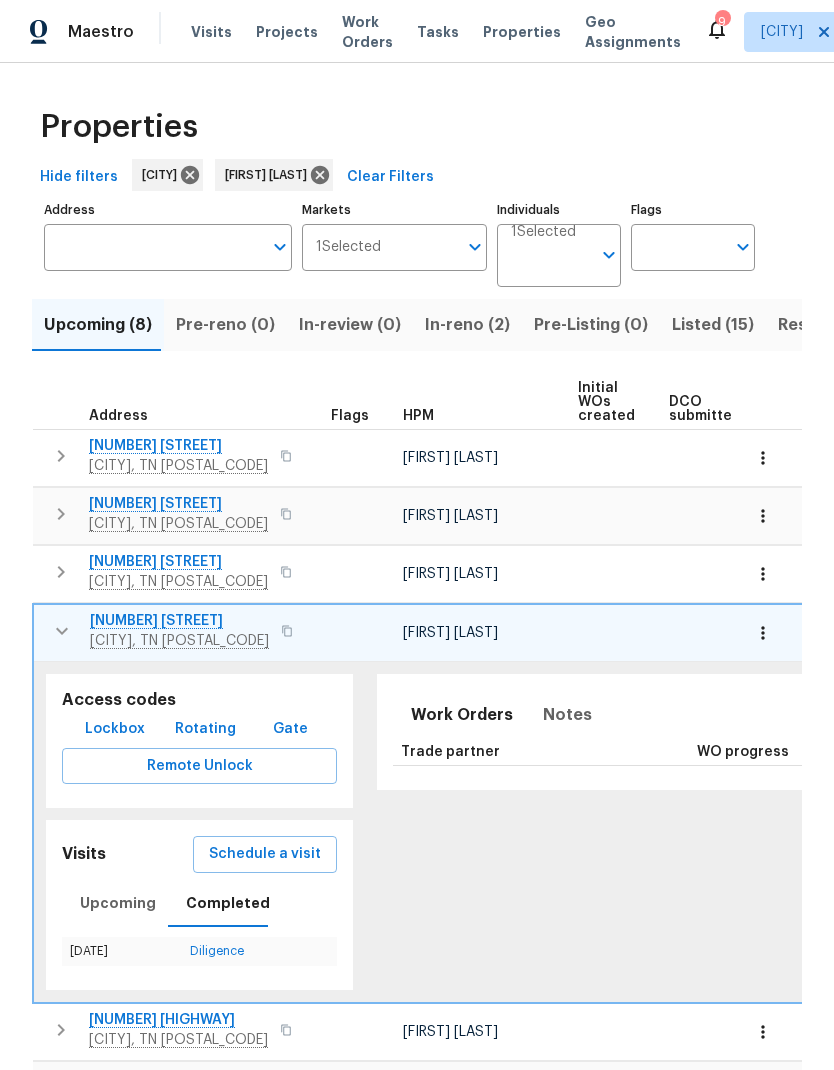 click on "Diligence" at bounding box center (217, 951) 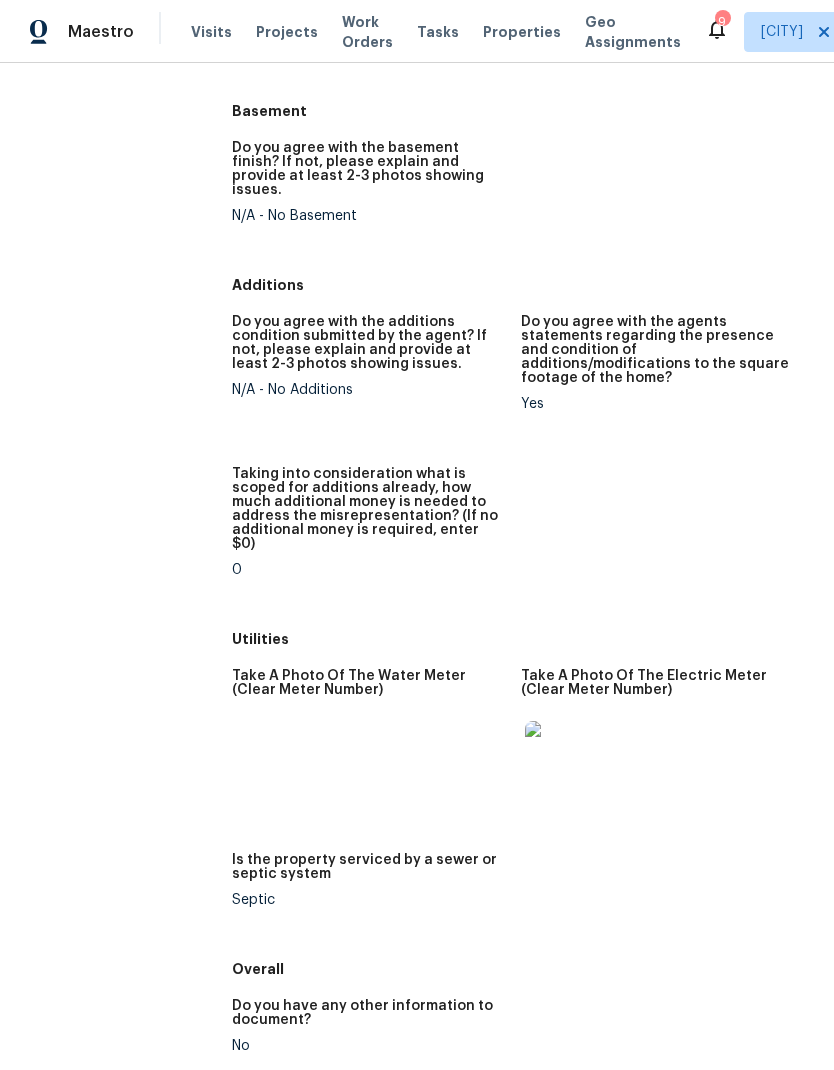 scroll, scrollTop: 2887, scrollLeft: 0, axis: vertical 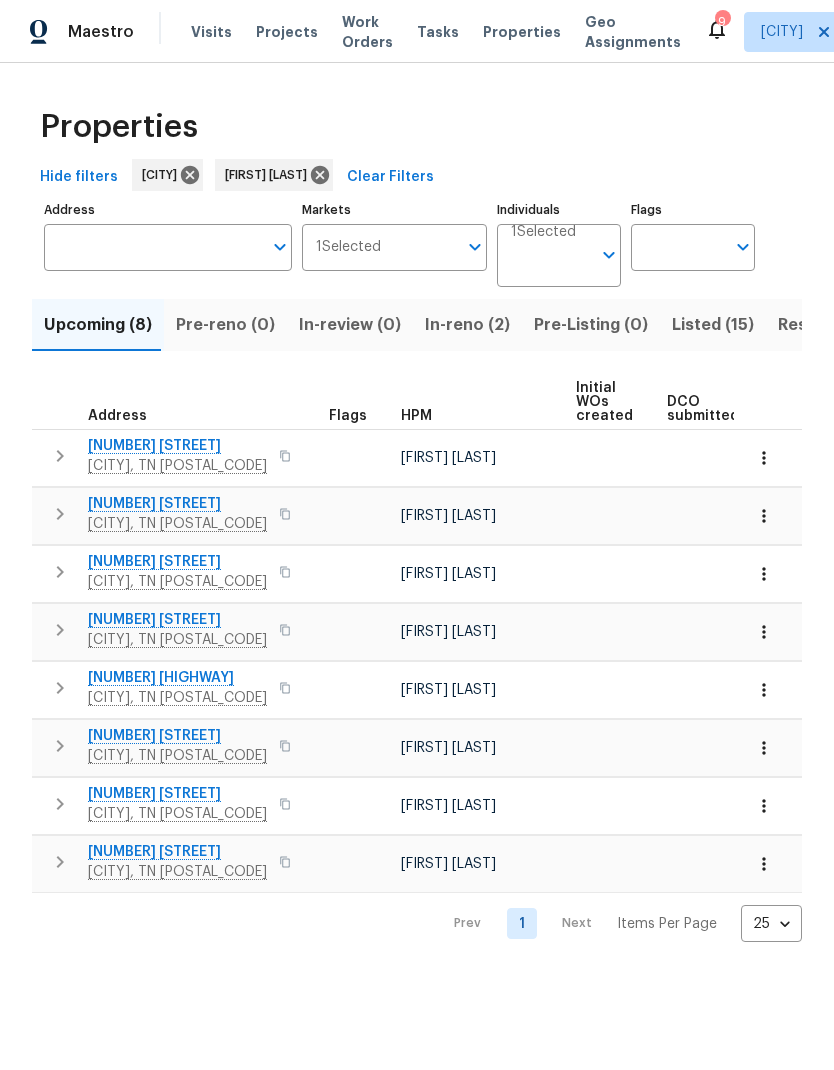 click 